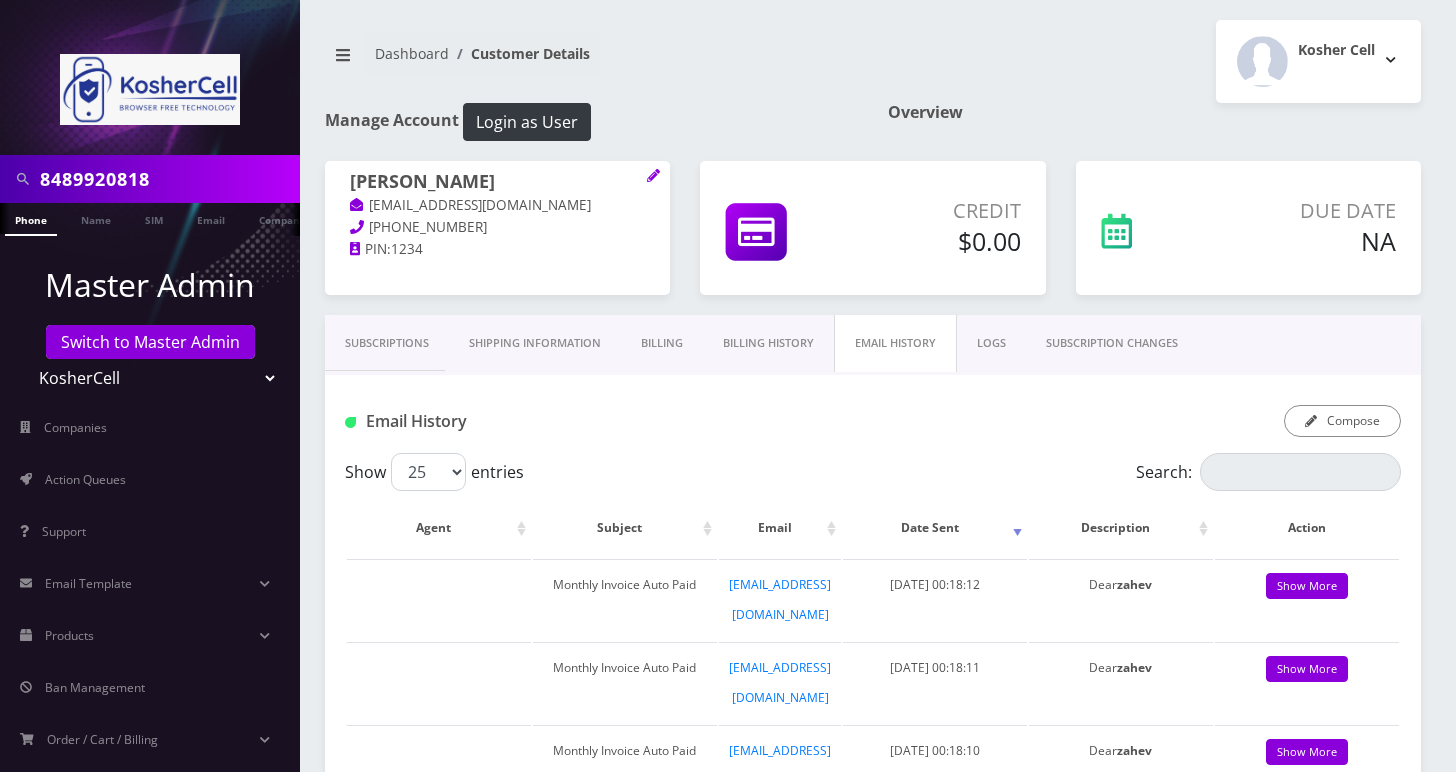 scroll, scrollTop: 666, scrollLeft: 0, axis: vertical 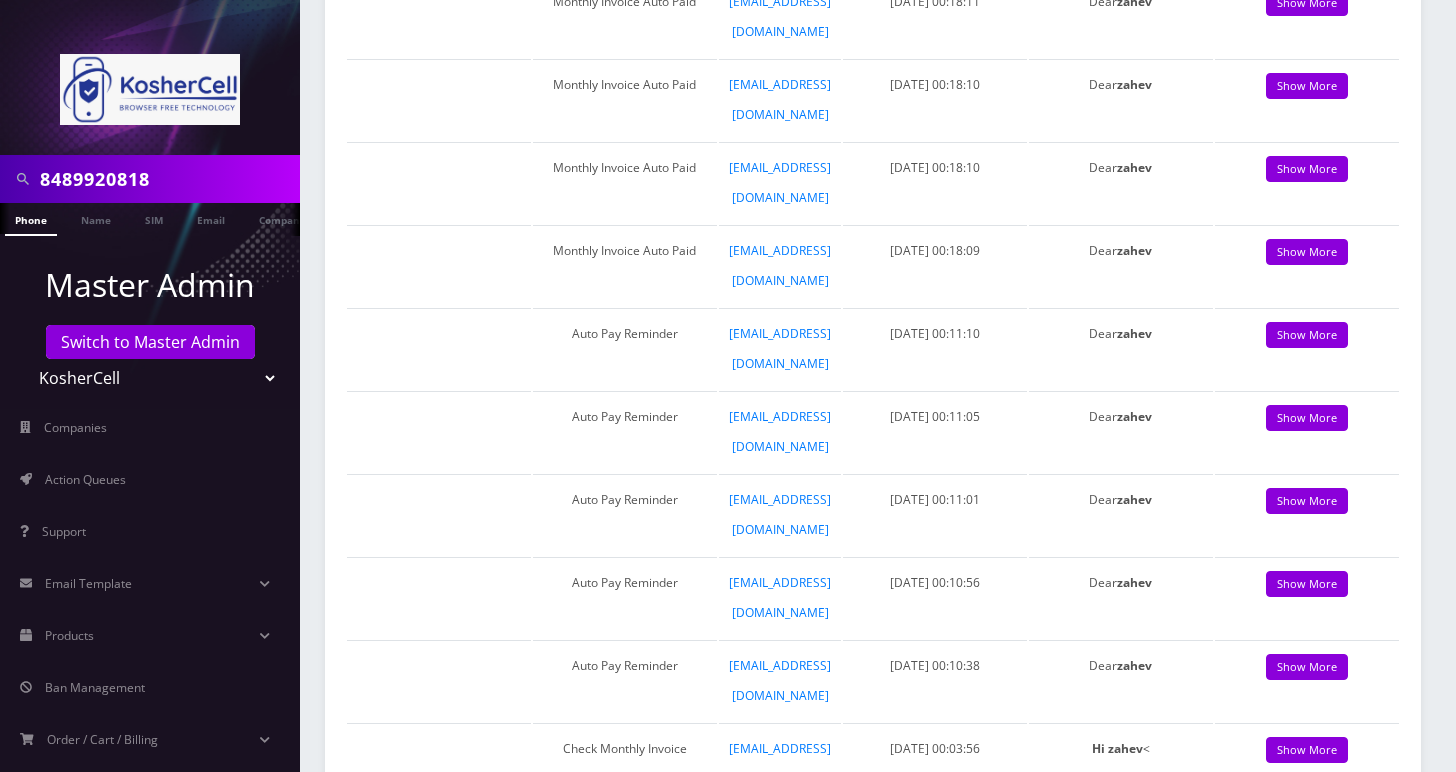 drag, startPoint x: 120, startPoint y: 377, endPoint x: 120, endPoint y: 396, distance: 19 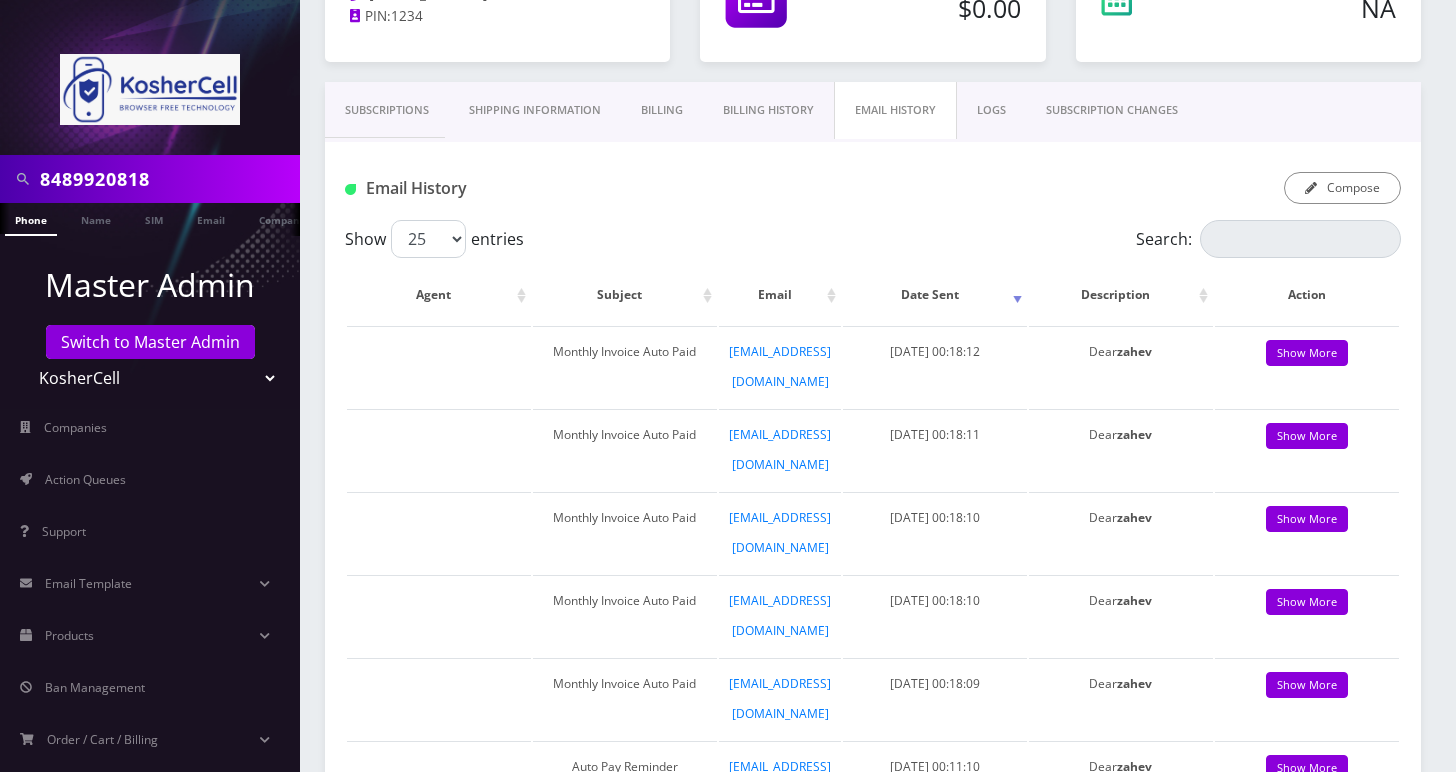 scroll, scrollTop: 0, scrollLeft: 0, axis: both 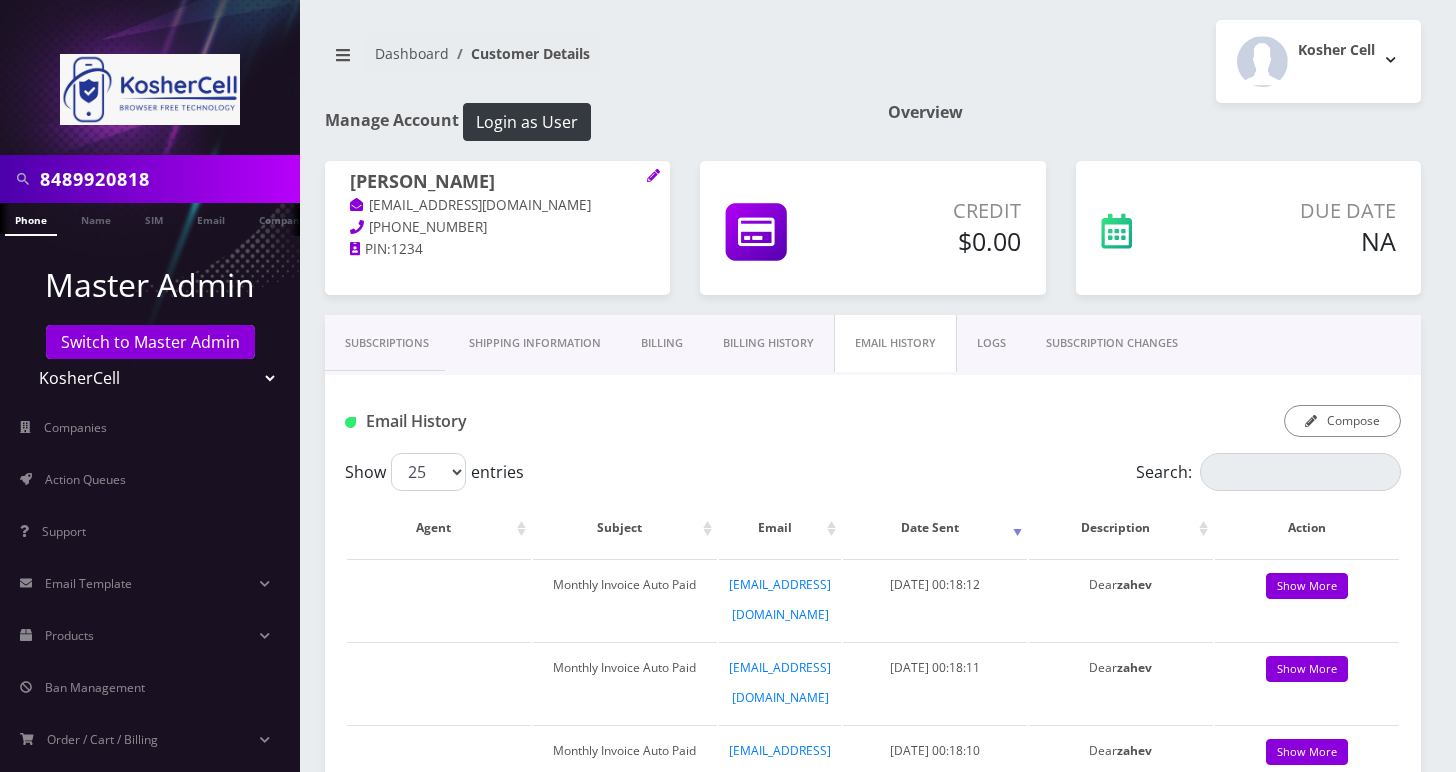 click on "Teltik Production
My Link Mobile
VennMobile
Unlimited Advanced LTE
Rexing Inc
DeafCell LLC
OneTouch GPS
Diamond Wireless LLC
All Choice Connect
Amcest Corp
IoT
Shluchim Assist
ConnectED Mobile
Innovative Communications
Home Away Secure
SIM Call Connecten Internet Rauch" at bounding box center [150, 378] 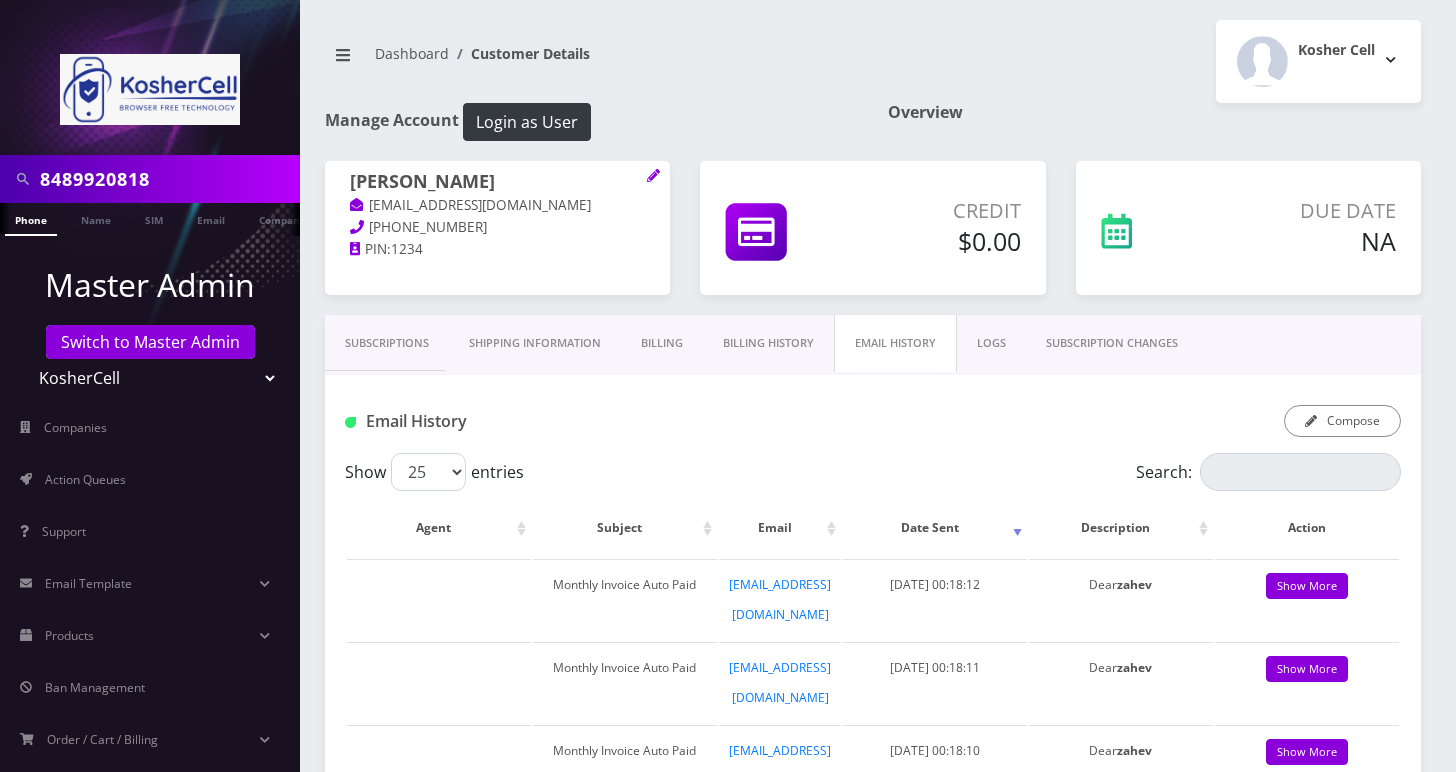 select on "1" 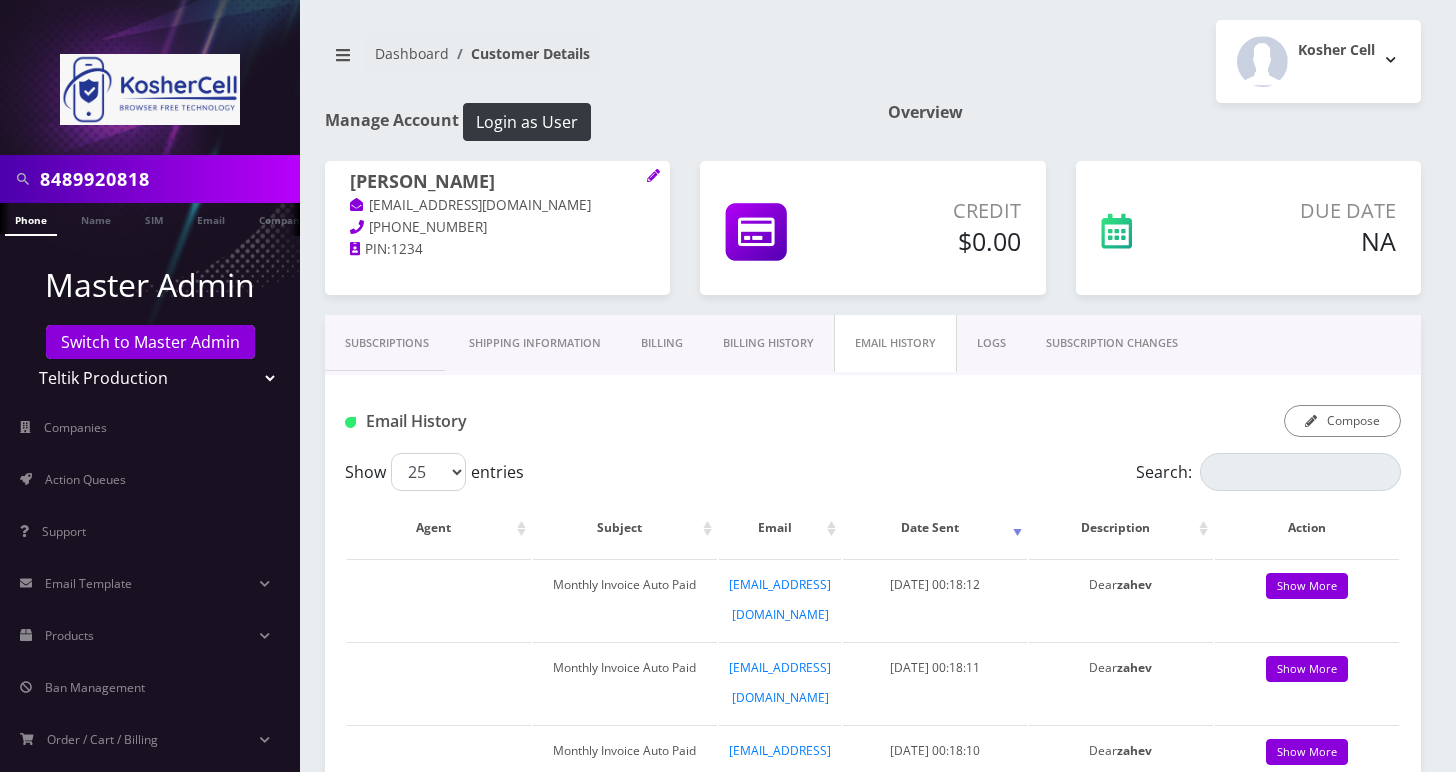 click on "Teltik Production
My Link Mobile
VennMobile
Unlimited Advanced LTE
Rexing Inc
DeafCell LLC
OneTouch GPS
Diamond Wireless LLC
All Choice Connect
Amcest Corp
IoT
Shluchim Assist
ConnectED Mobile
Innovative Communications
Home Away Secure
SIM Call Connecten Internet Rauch" at bounding box center [150, 378] 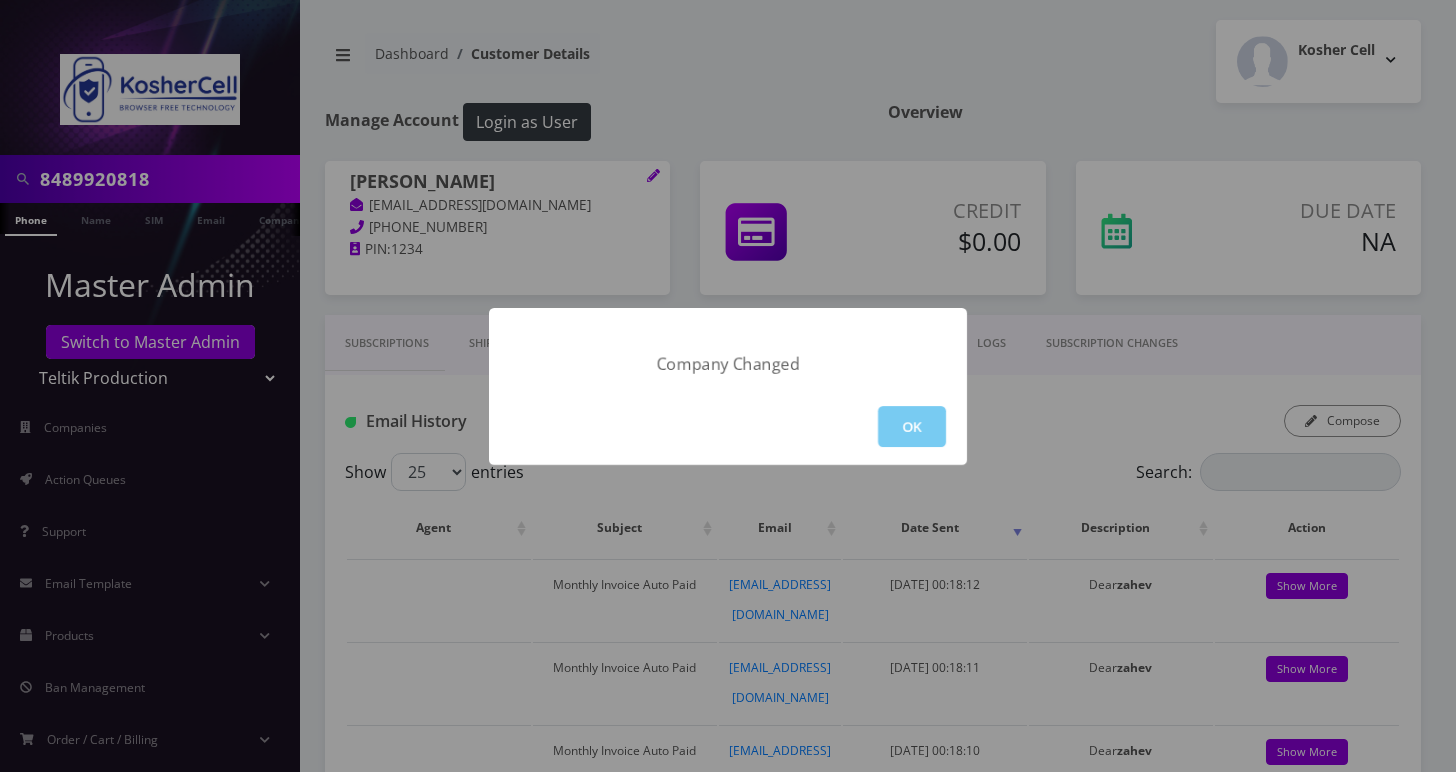 click on "OK" at bounding box center (912, 426) 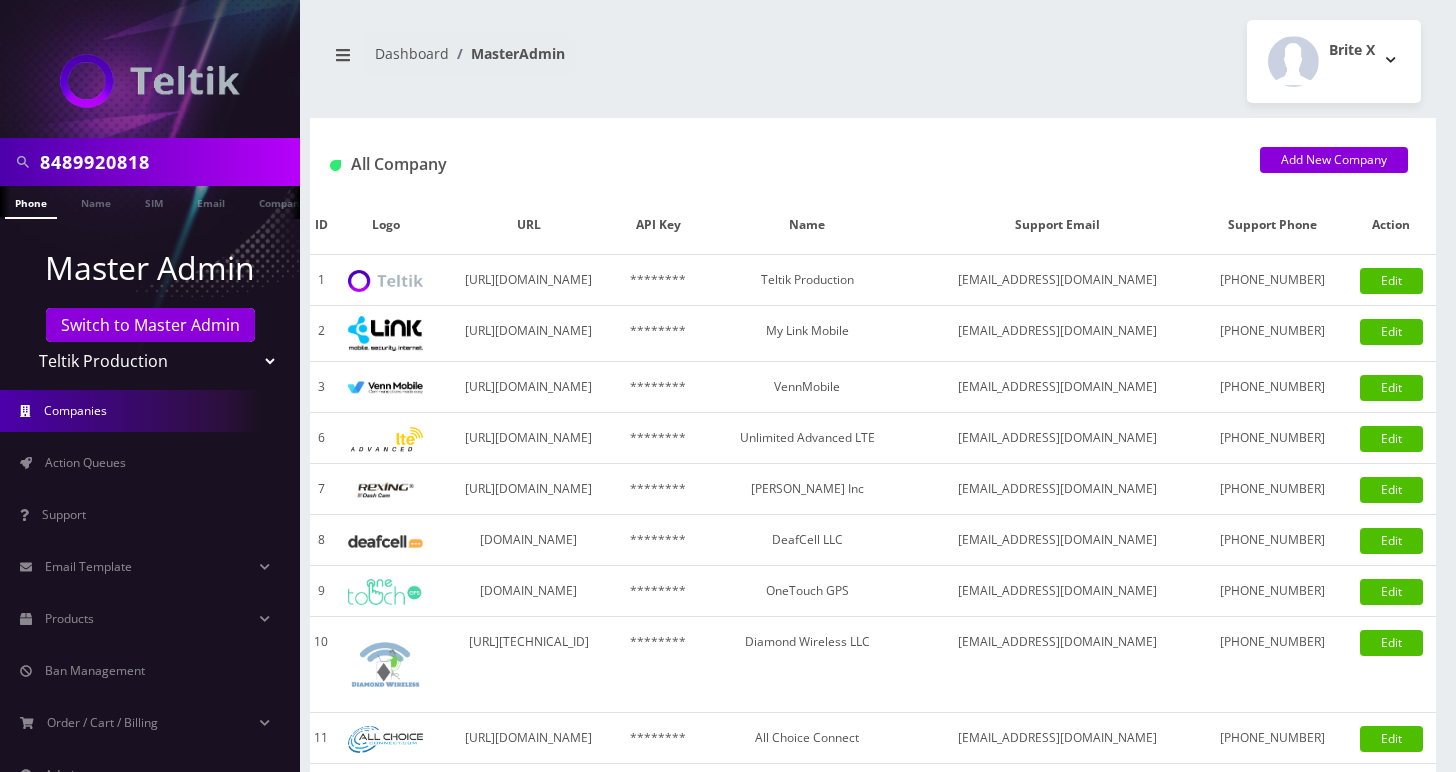 scroll, scrollTop: 0, scrollLeft: 0, axis: both 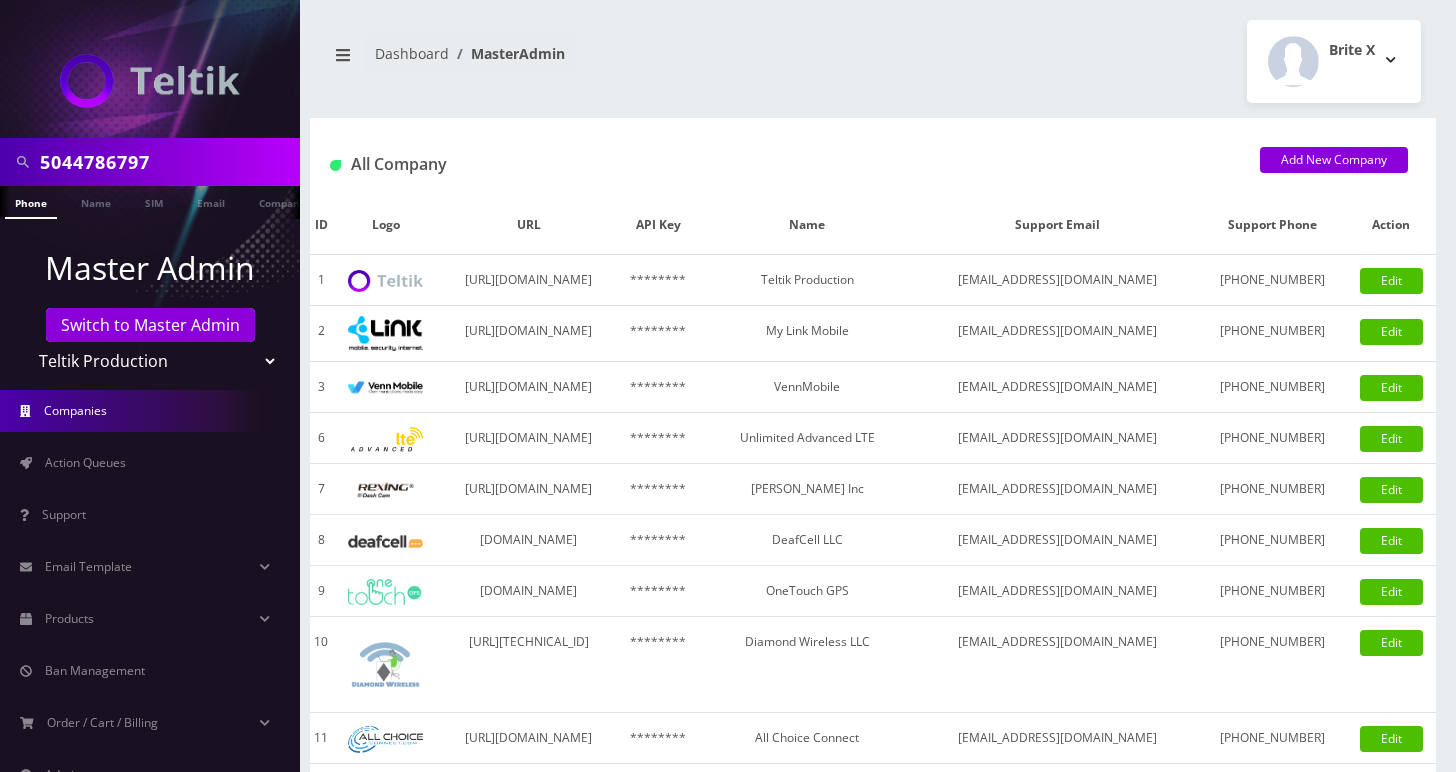 type on "5044786797" 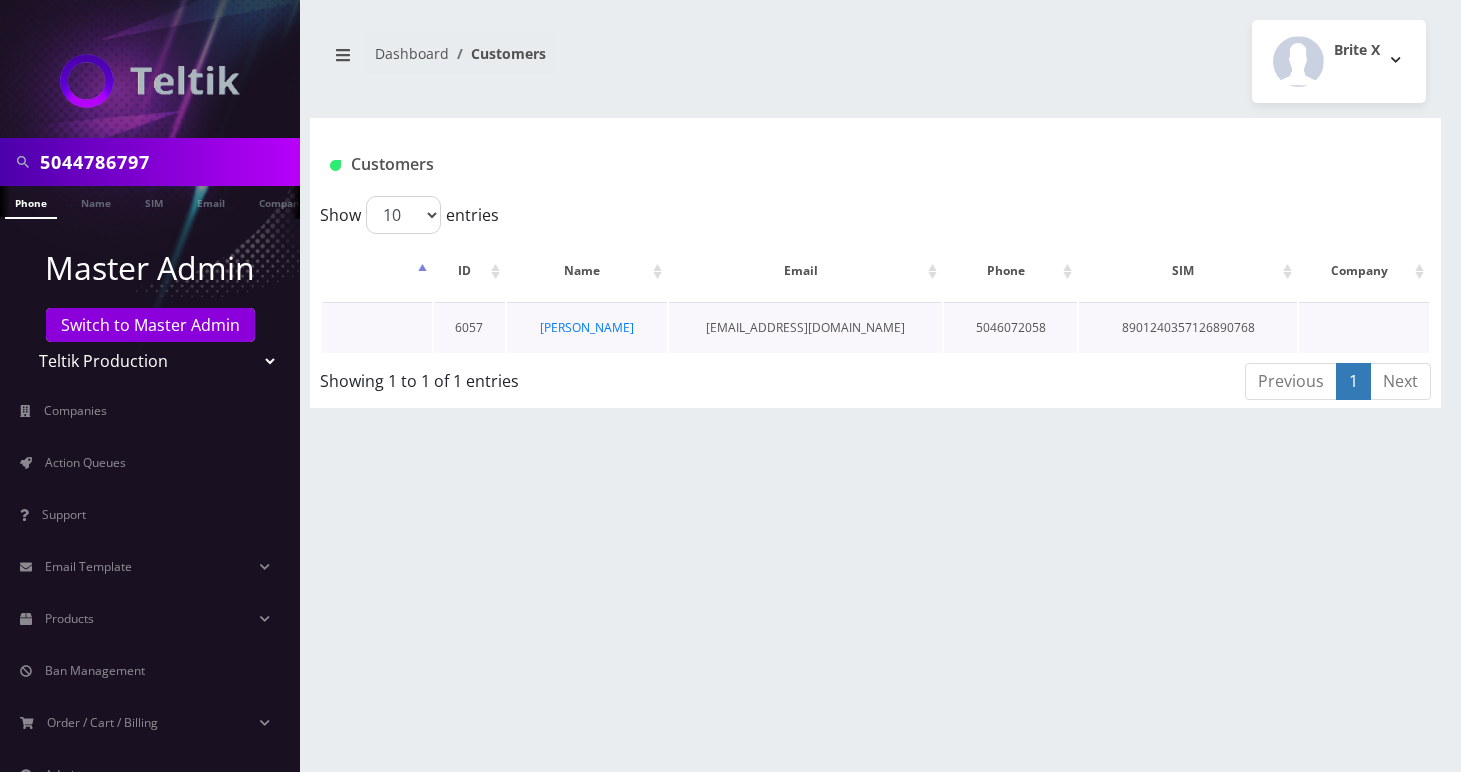 scroll, scrollTop: 0, scrollLeft: 0, axis: both 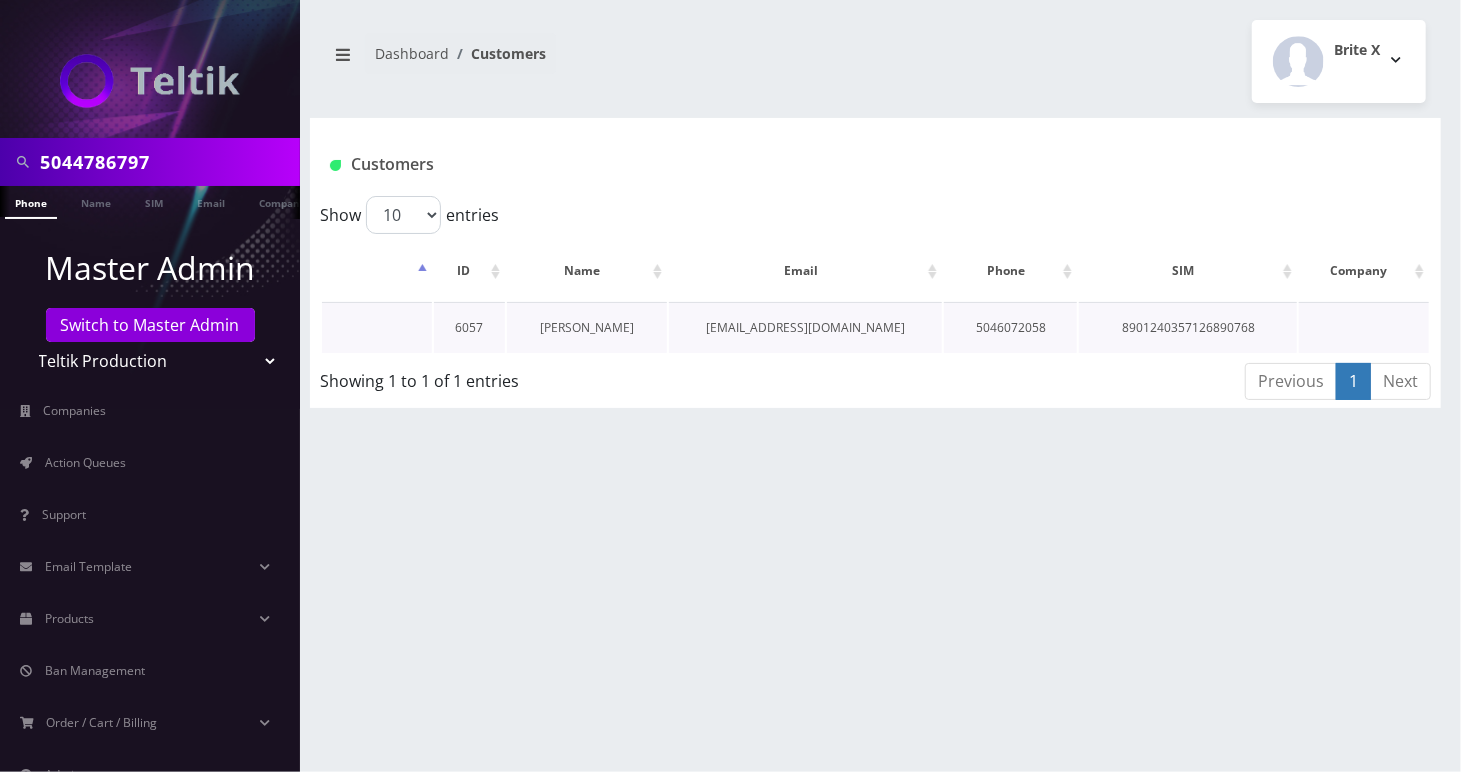 click on "[PERSON_NAME]" at bounding box center (587, 327) 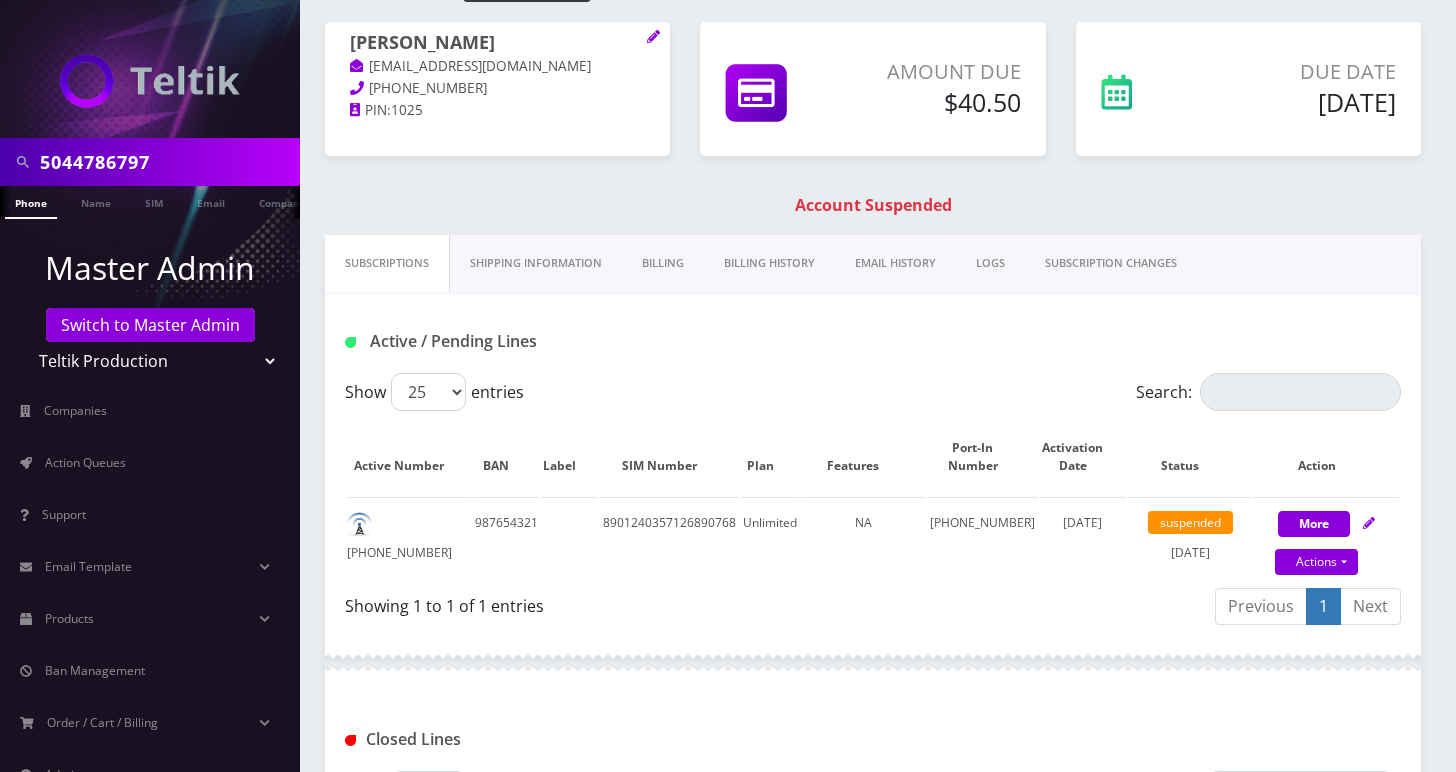 scroll, scrollTop: 0, scrollLeft: 0, axis: both 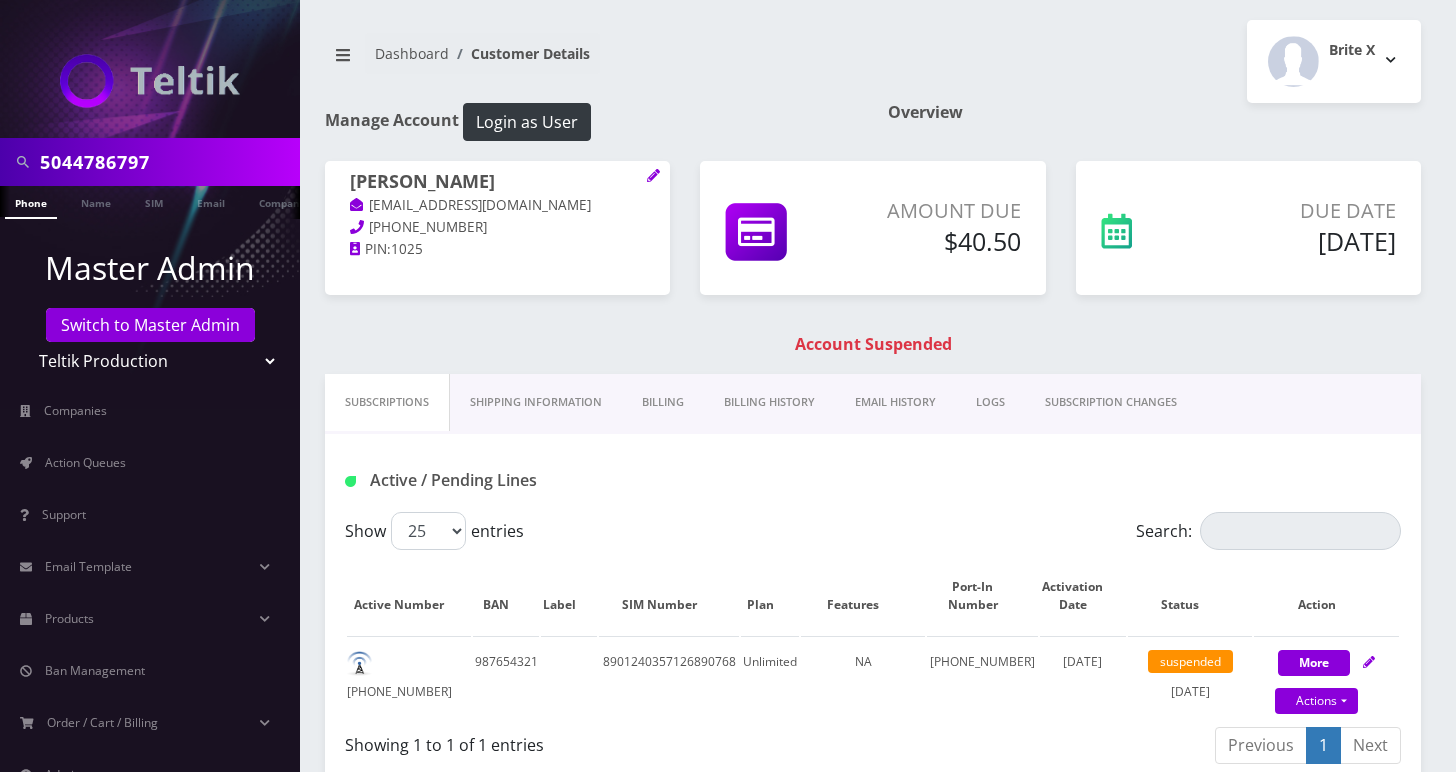 click on "Billing" at bounding box center [663, 402] 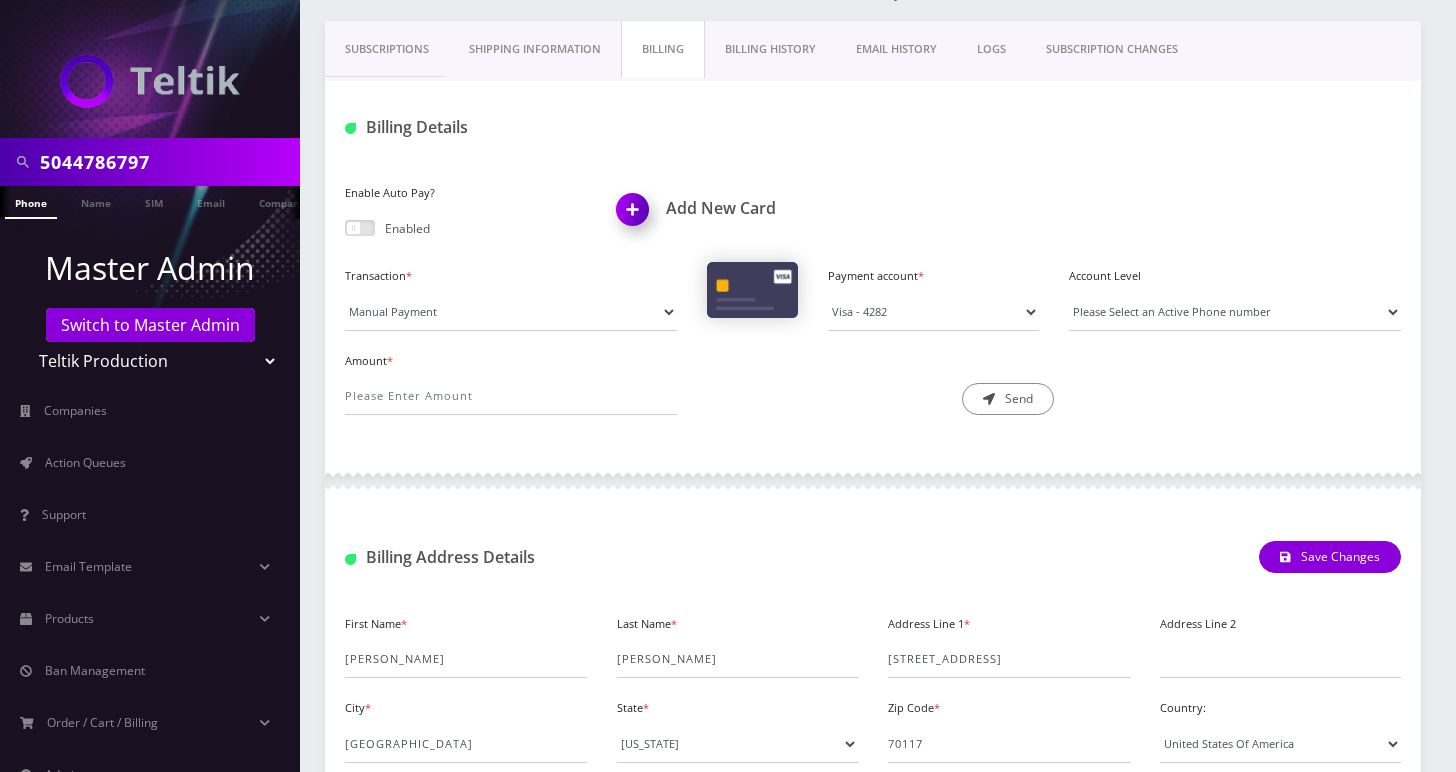 scroll, scrollTop: 400, scrollLeft: 0, axis: vertical 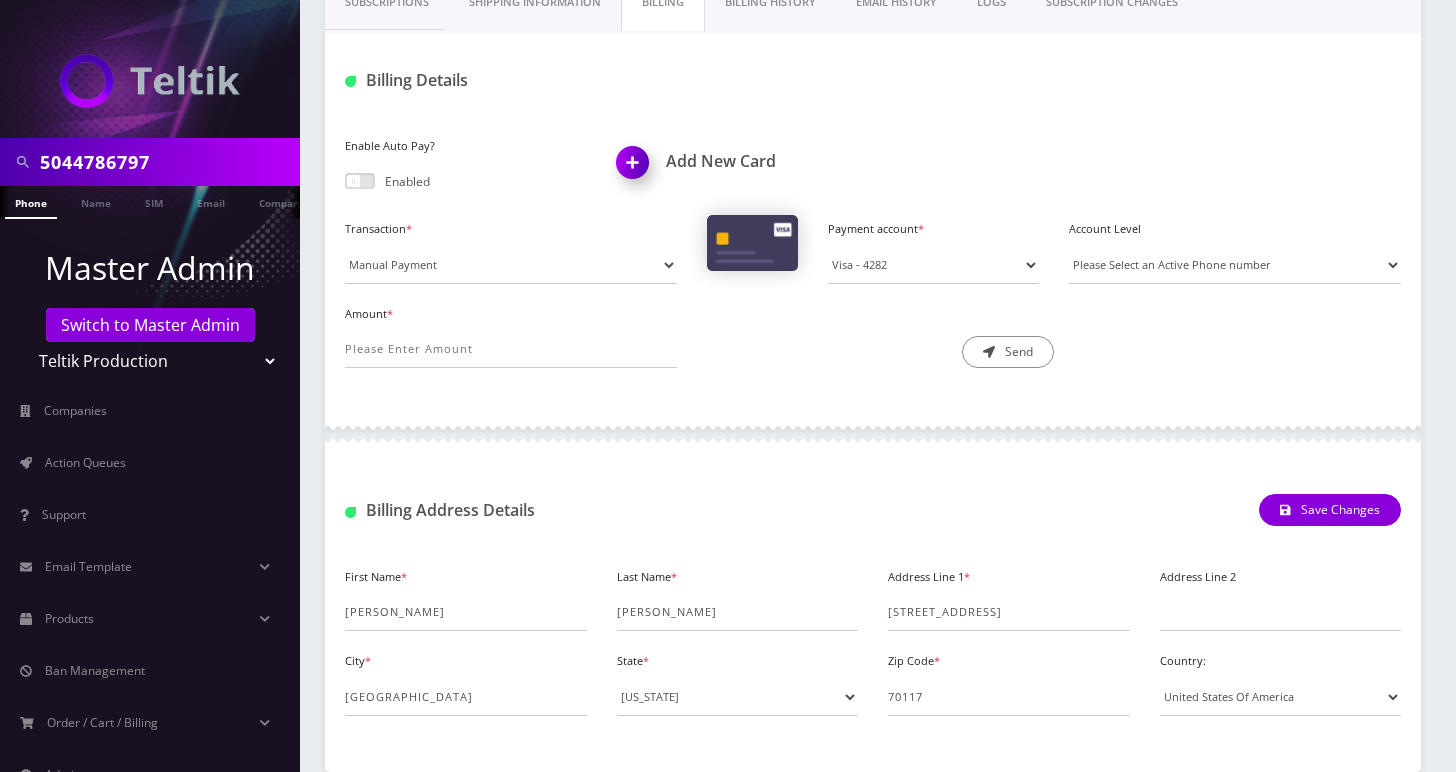 click on "Enable Auto Pay?
Enabled
Add New Card
Transaction  *
Manual Payment Custom Charge Manual Credit Custom Invoice
Payment account   * Visa - 4282  *" at bounding box center [873, 258] 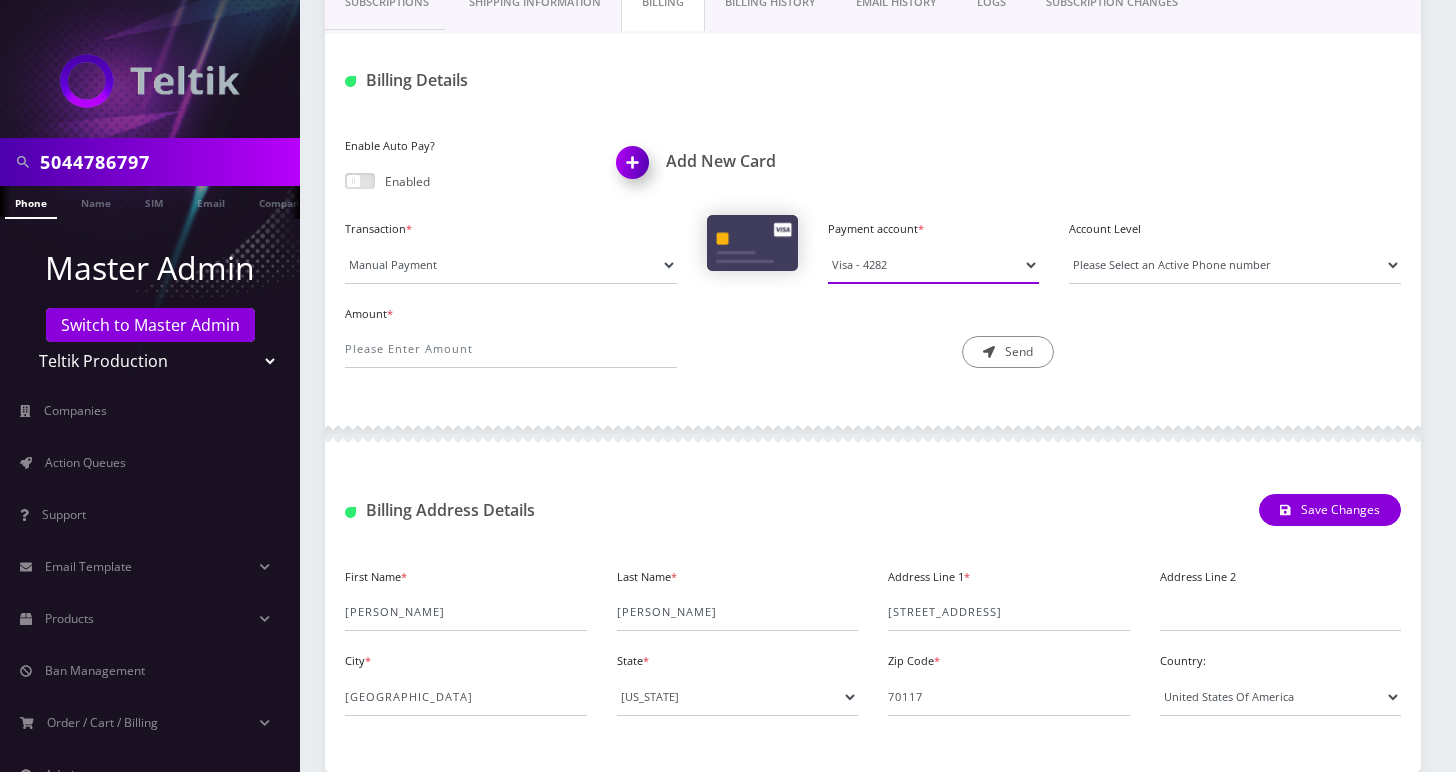 click on "Visa - 4282" at bounding box center (933, 265) 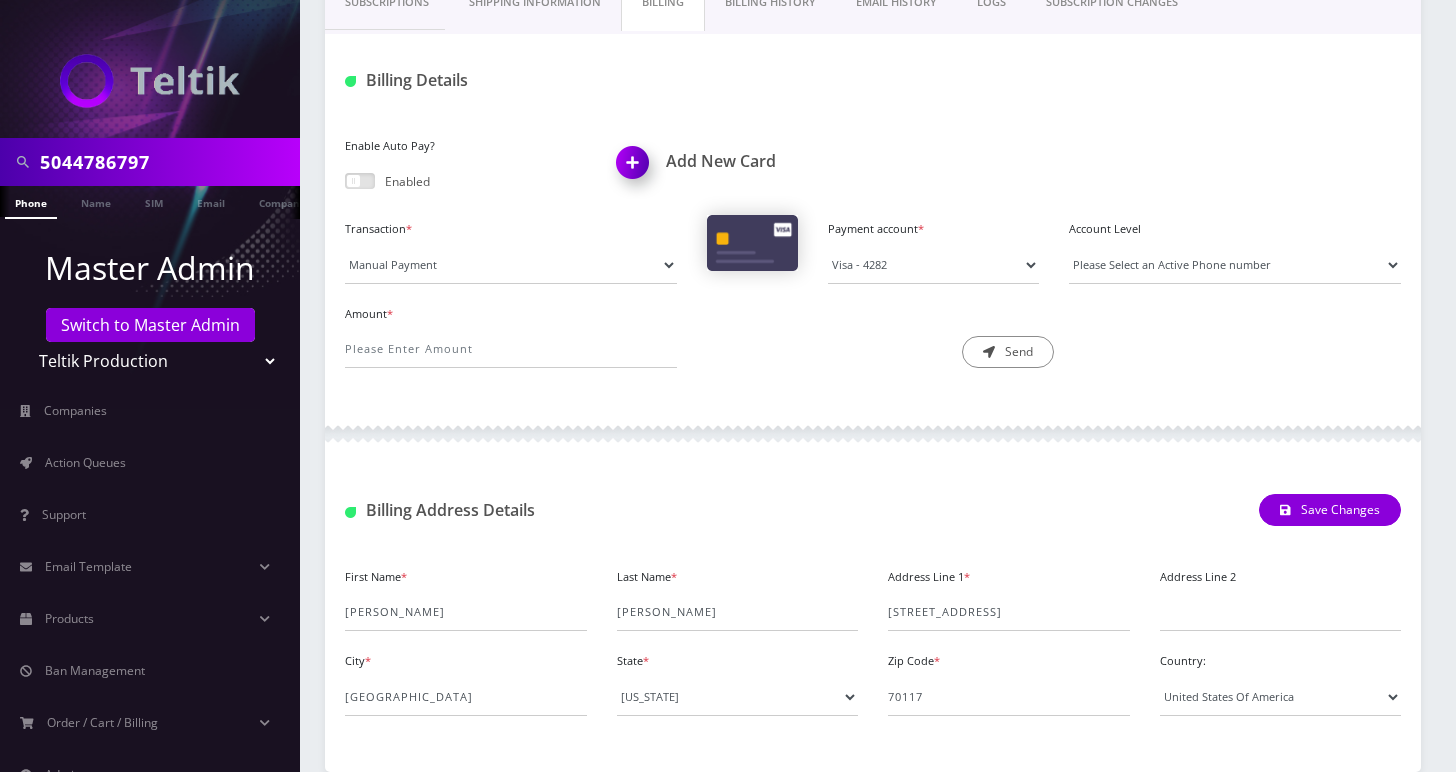 click at bounding box center (873, 434) 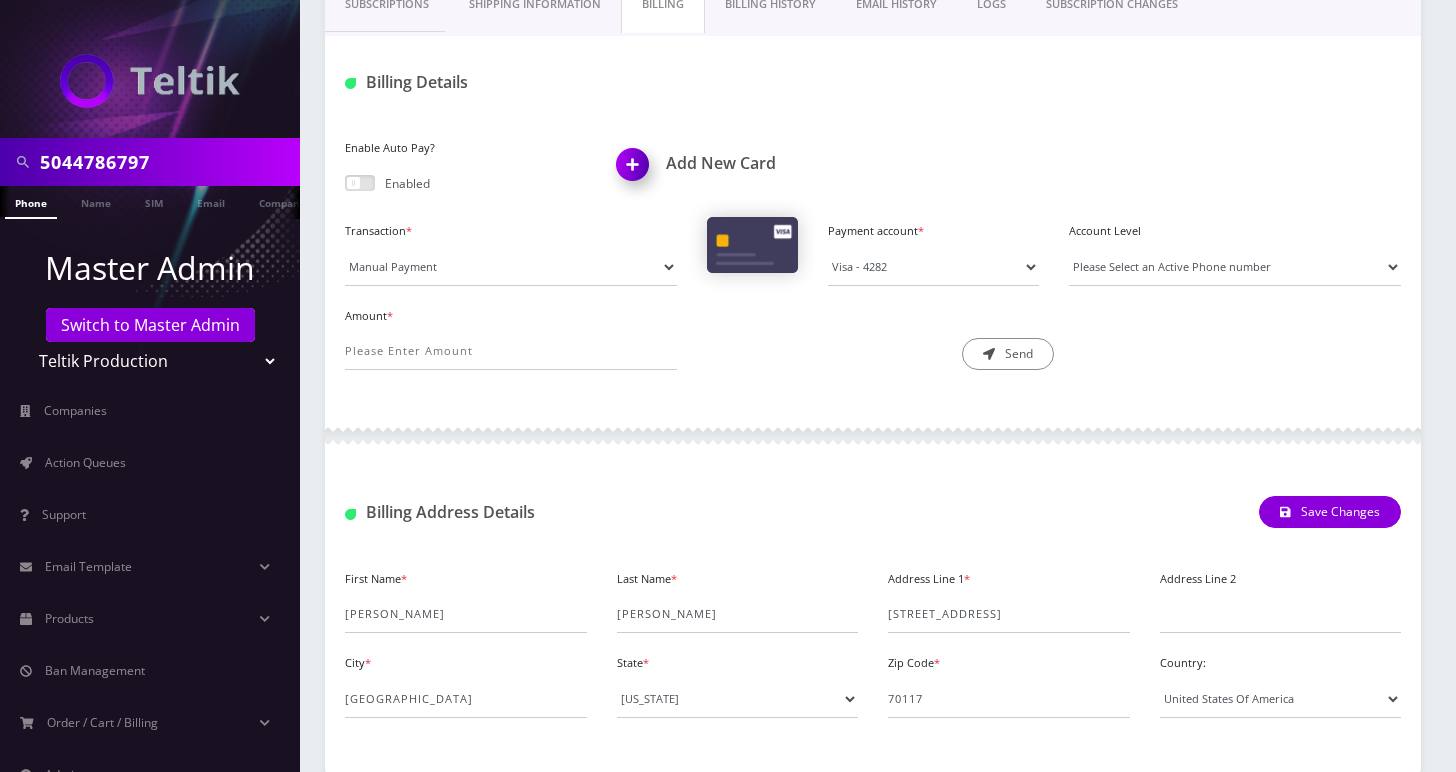 scroll, scrollTop: 400, scrollLeft: 0, axis: vertical 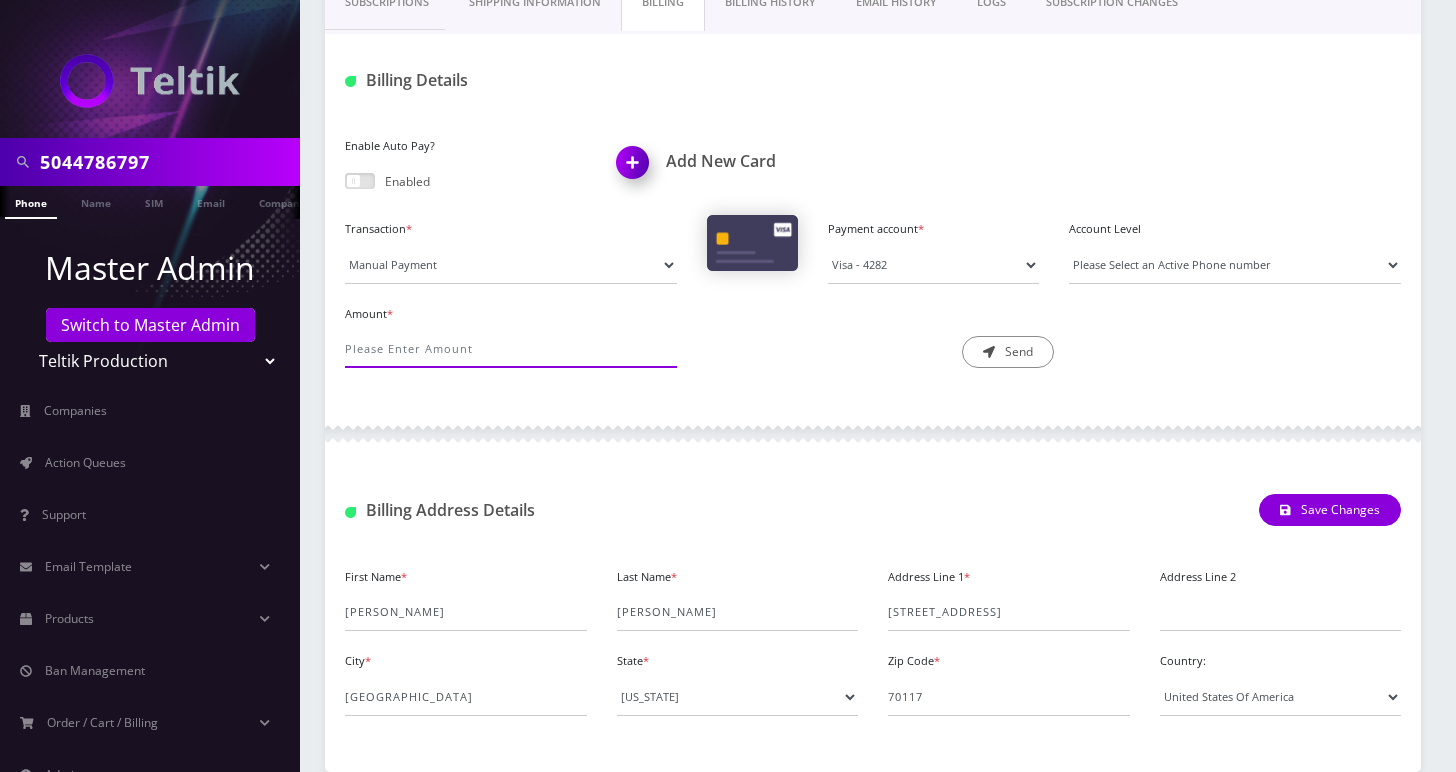 click on "Amount   *" at bounding box center [511, 349] 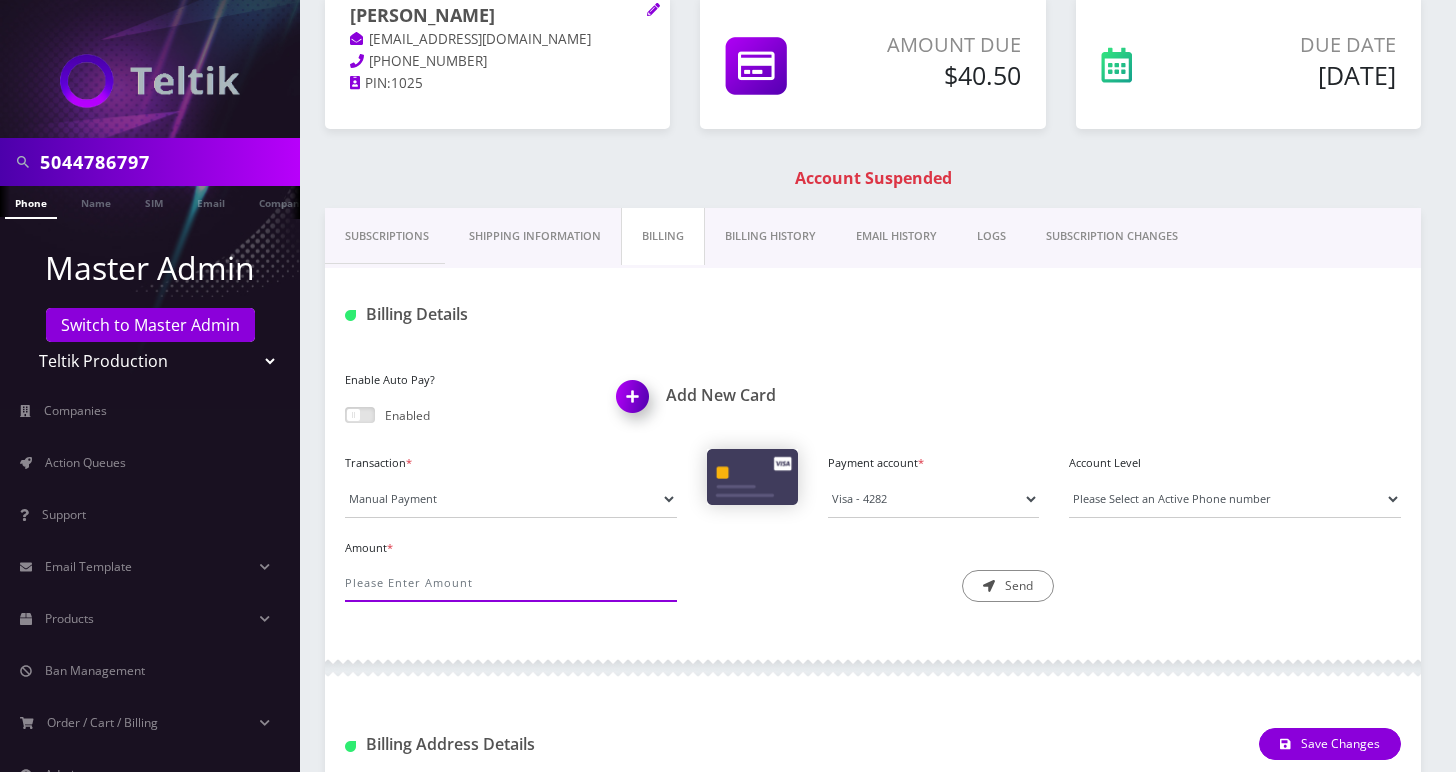 scroll, scrollTop: 133, scrollLeft: 0, axis: vertical 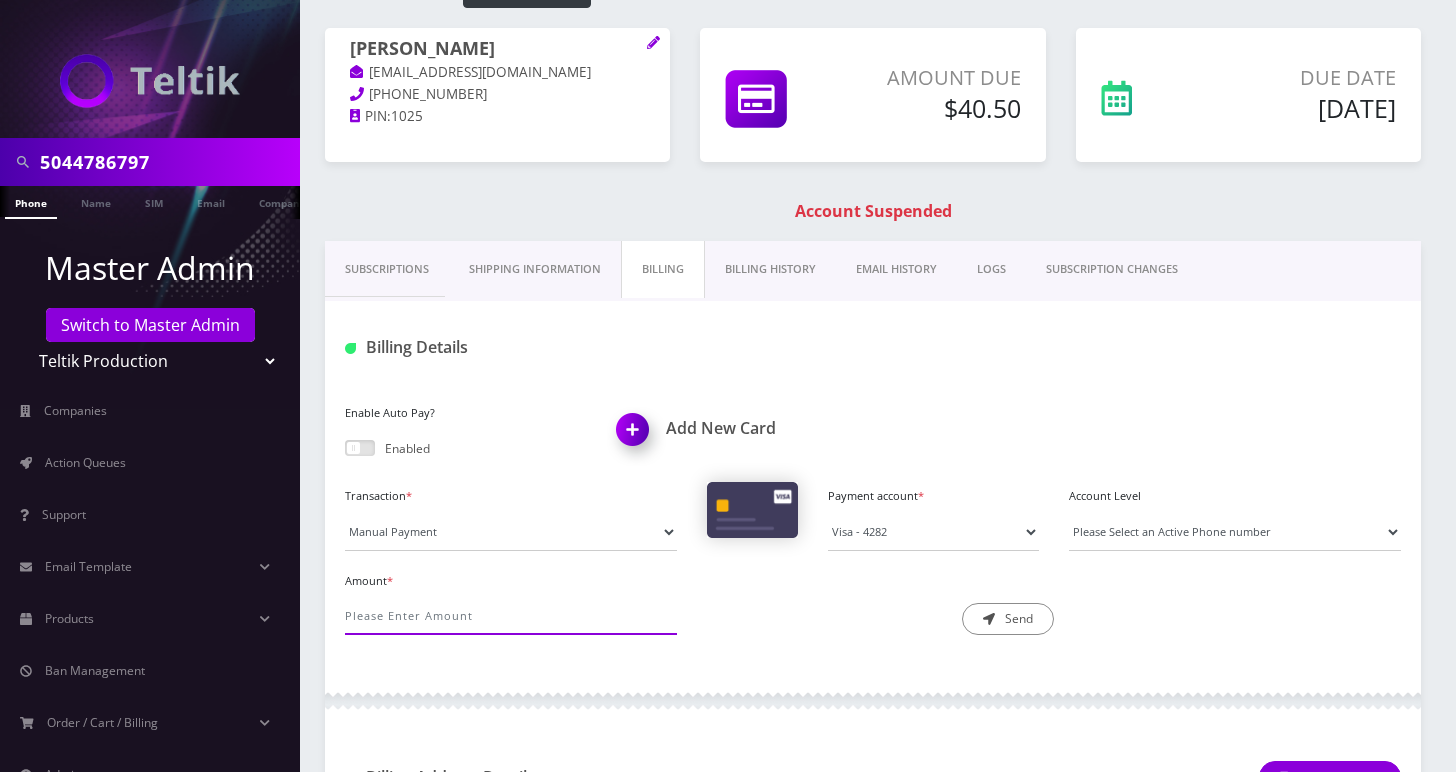 drag, startPoint x: 394, startPoint y: 612, endPoint x: 414, endPoint y: 610, distance: 20.09975 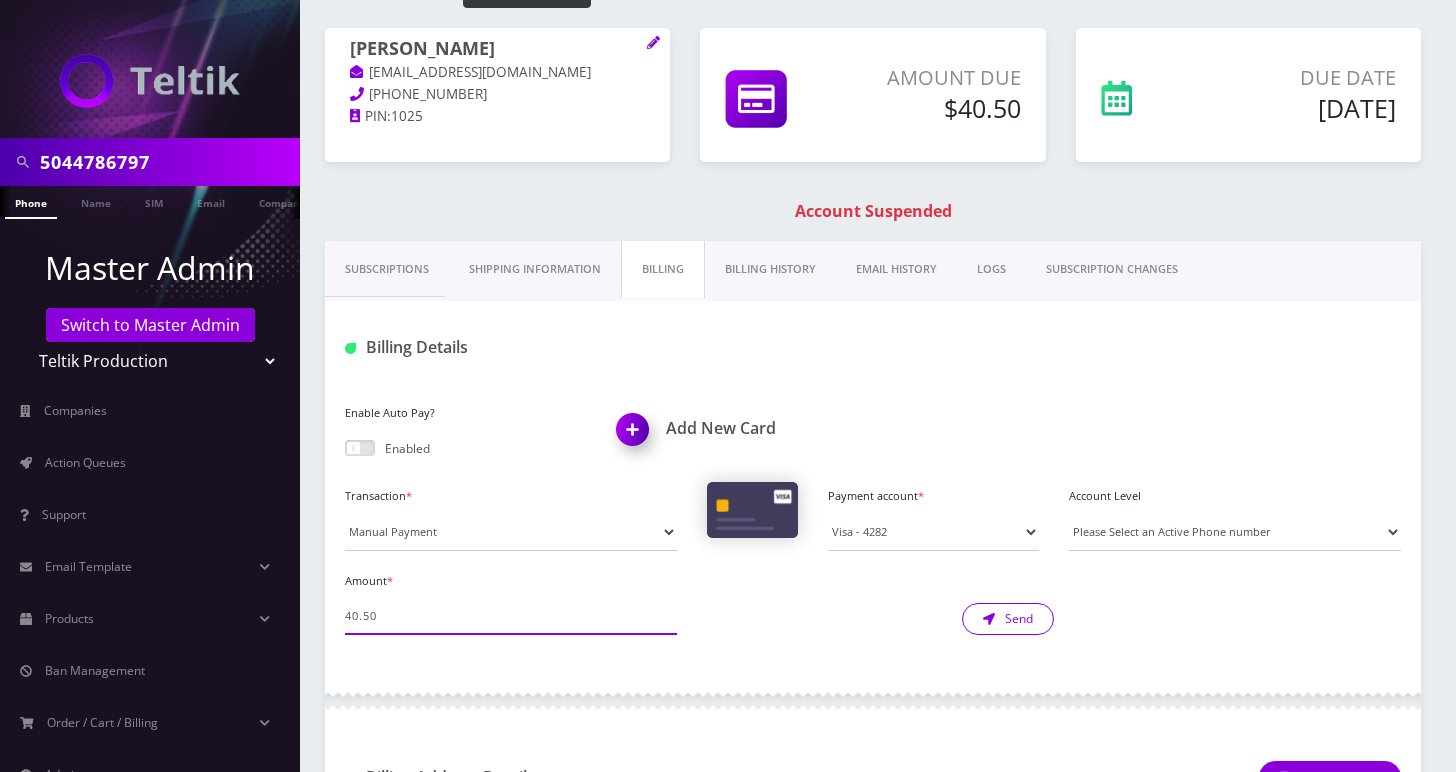 type on "40.50" 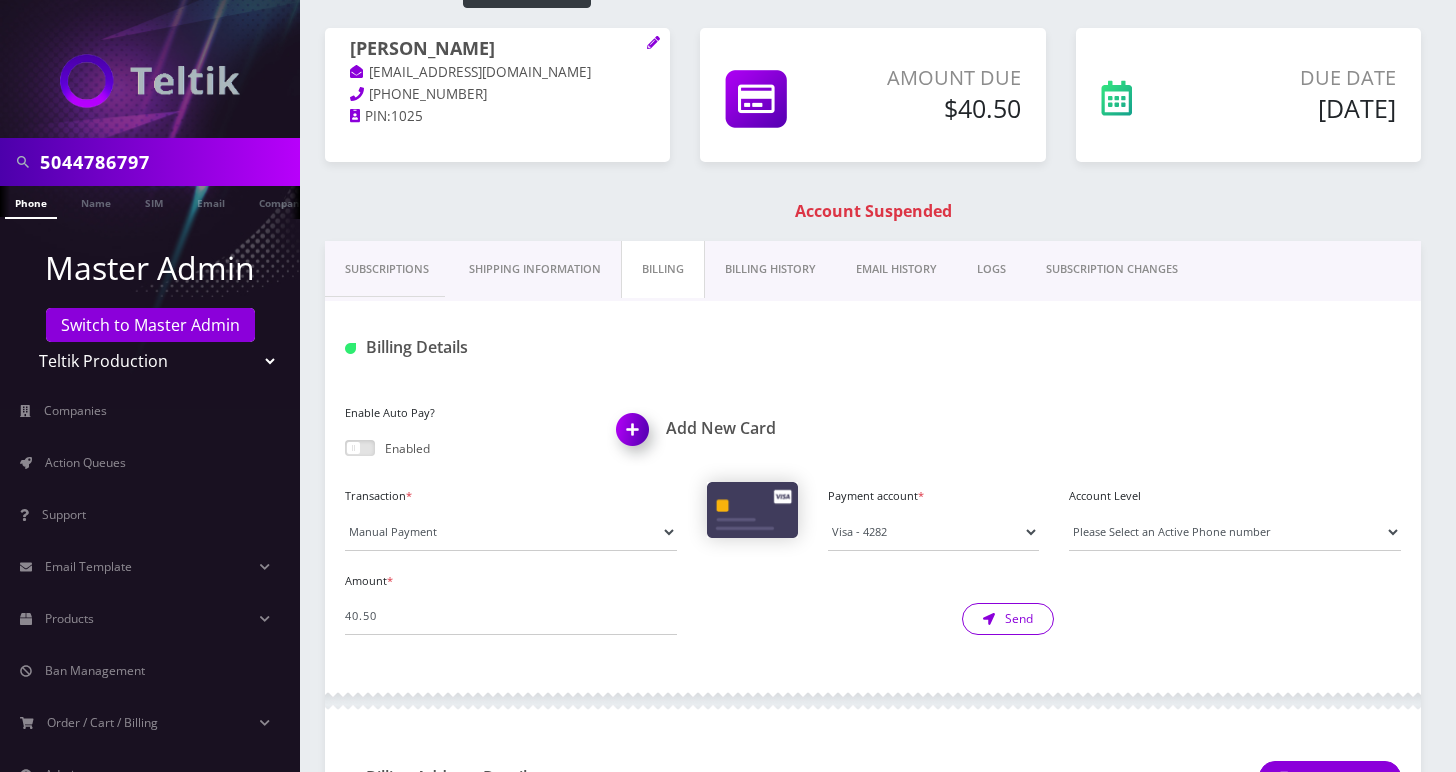 click on "Send" at bounding box center (1008, 619) 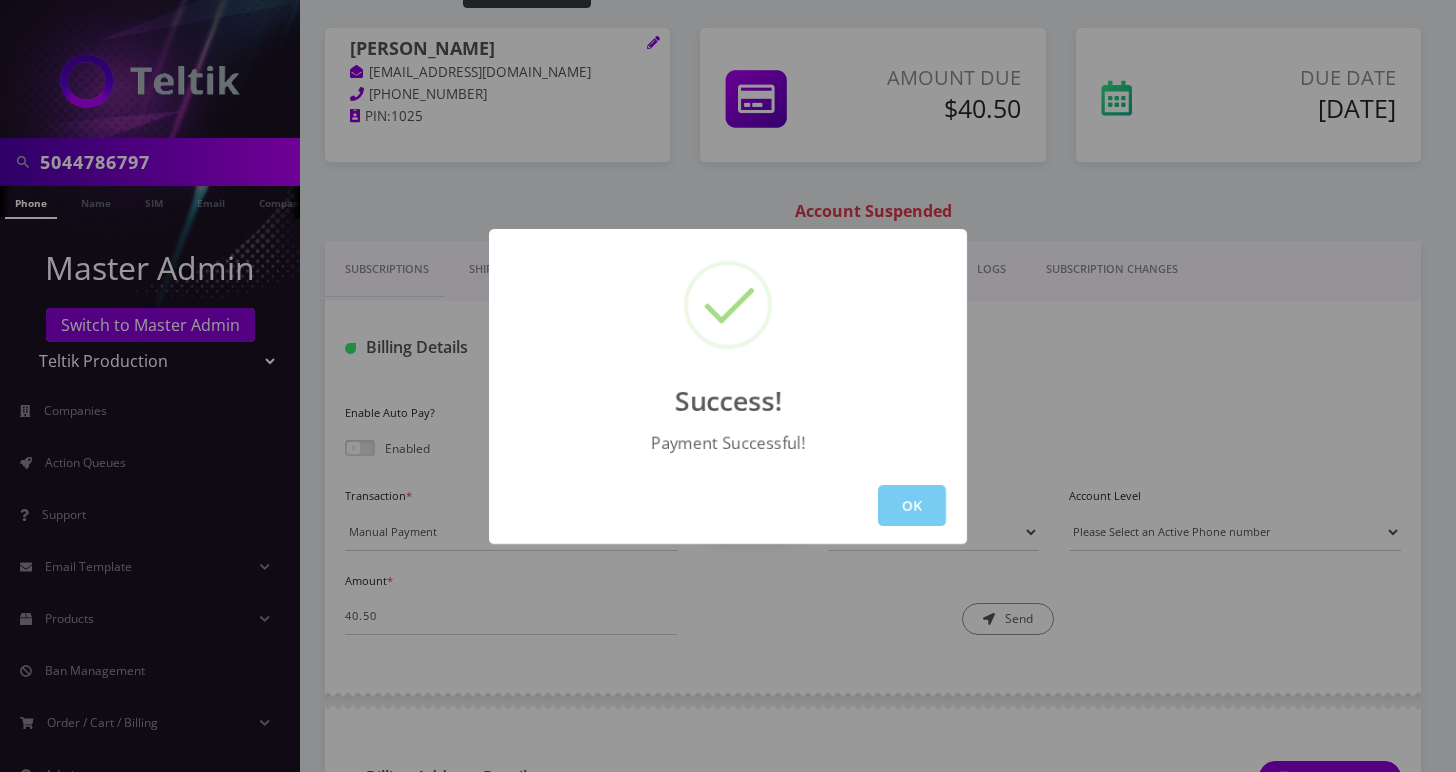click on "OK" at bounding box center [912, 505] 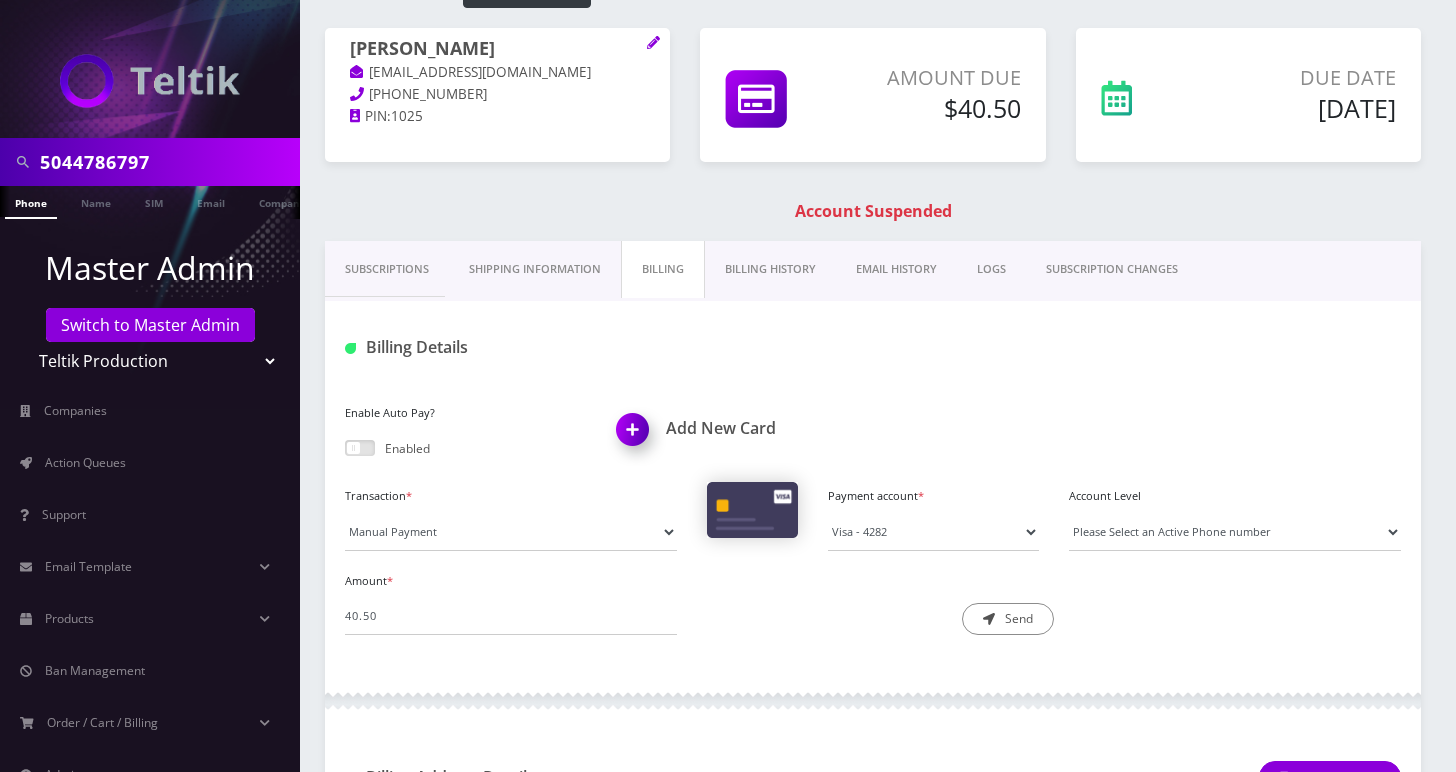 click on "Phone" at bounding box center [31, 202] 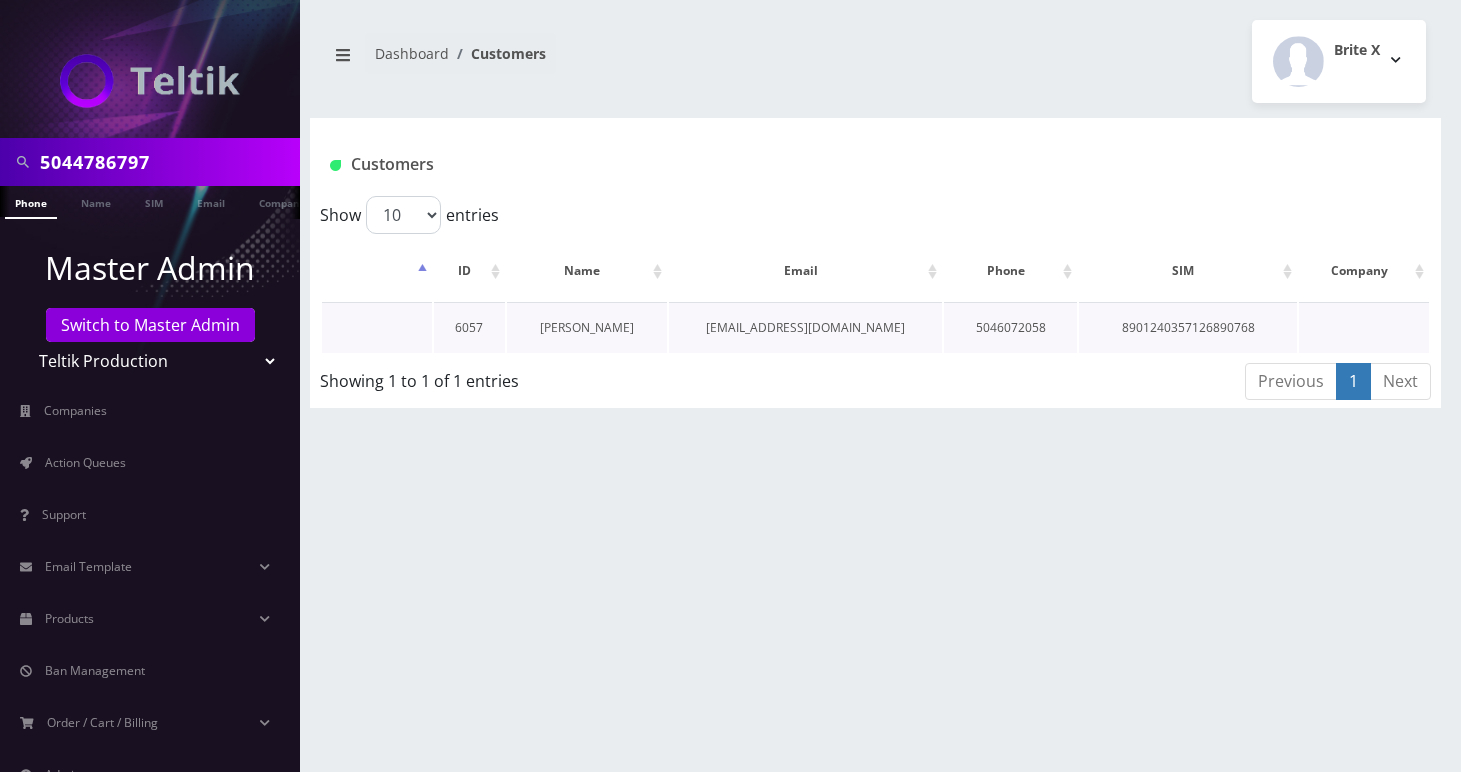 scroll, scrollTop: 0, scrollLeft: 0, axis: both 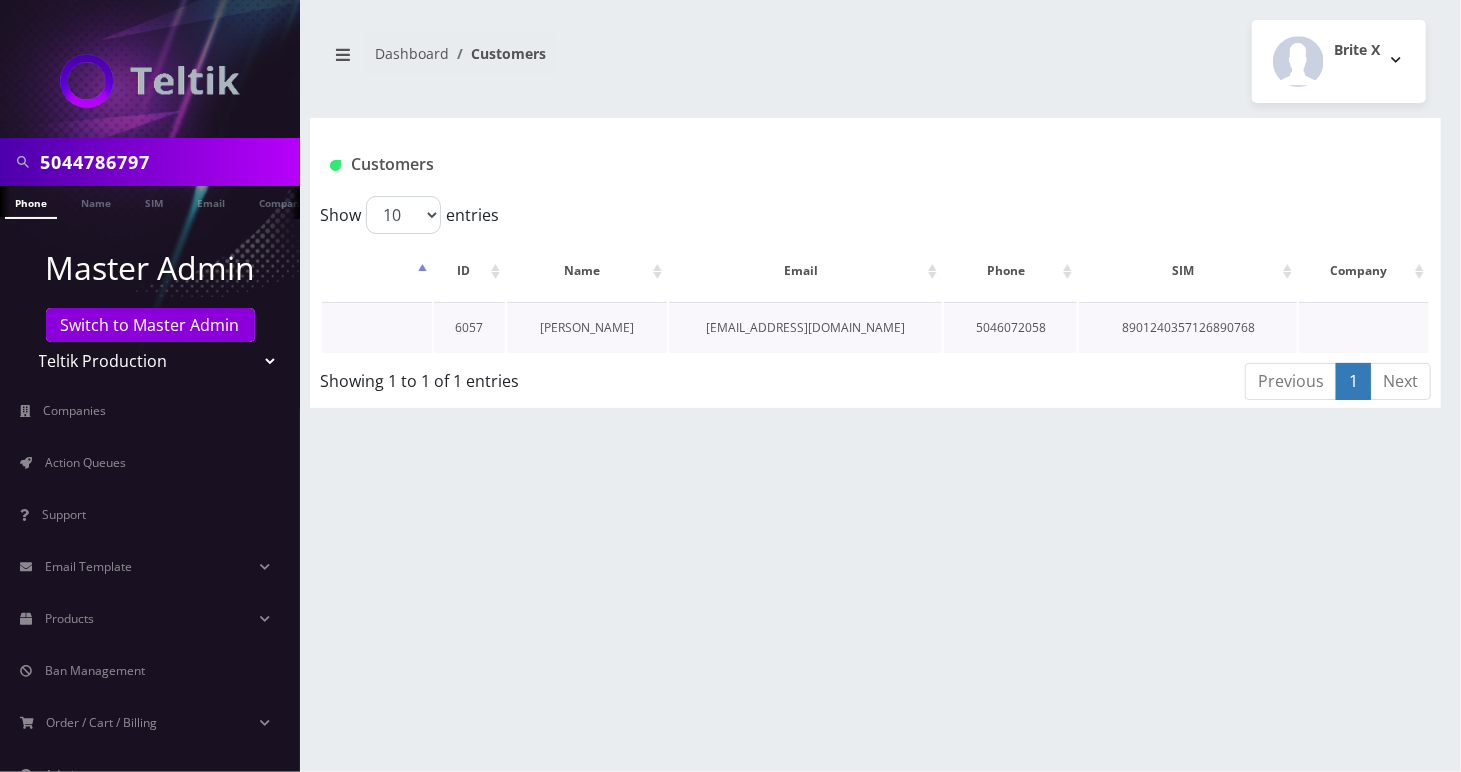click on "[PERSON_NAME]" at bounding box center [587, 327] 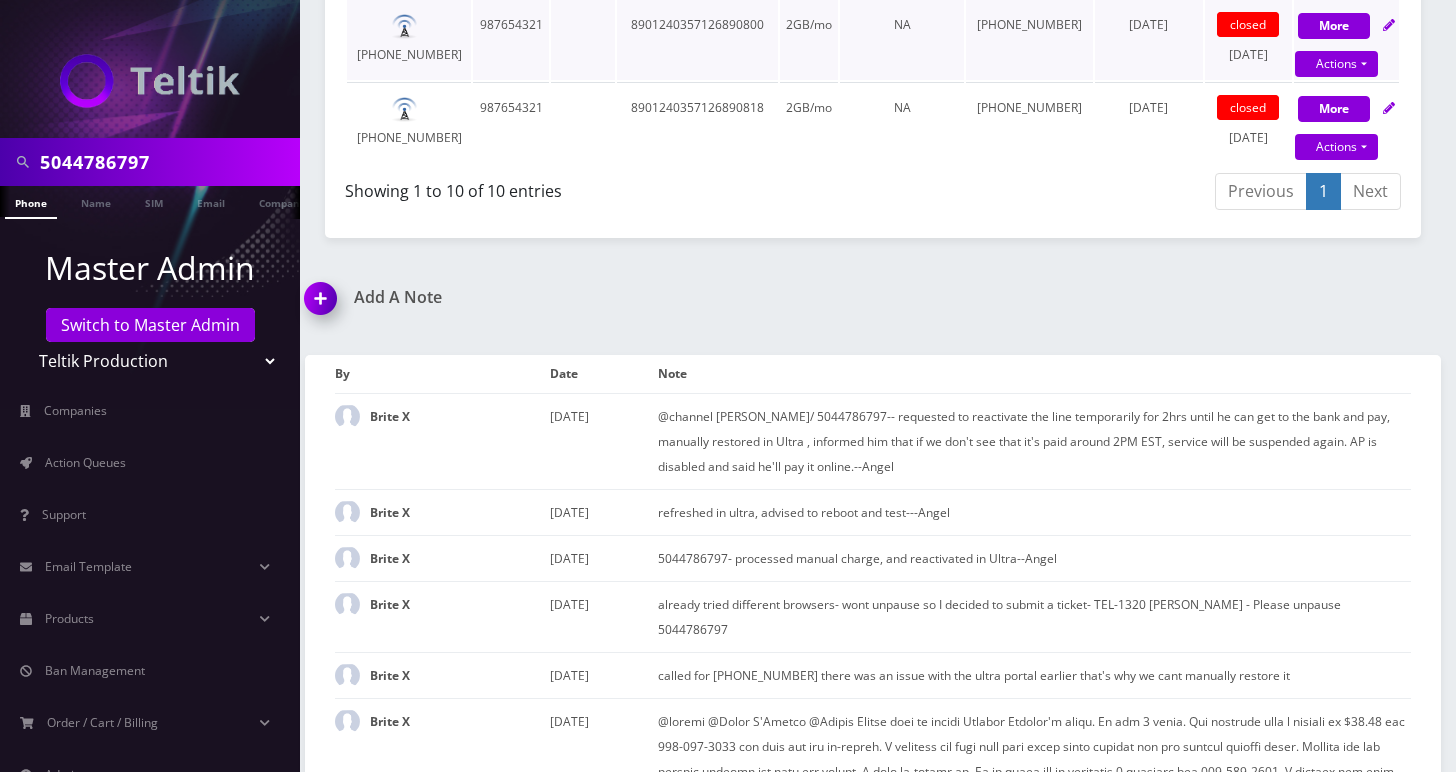 scroll, scrollTop: 2000, scrollLeft: 0, axis: vertical 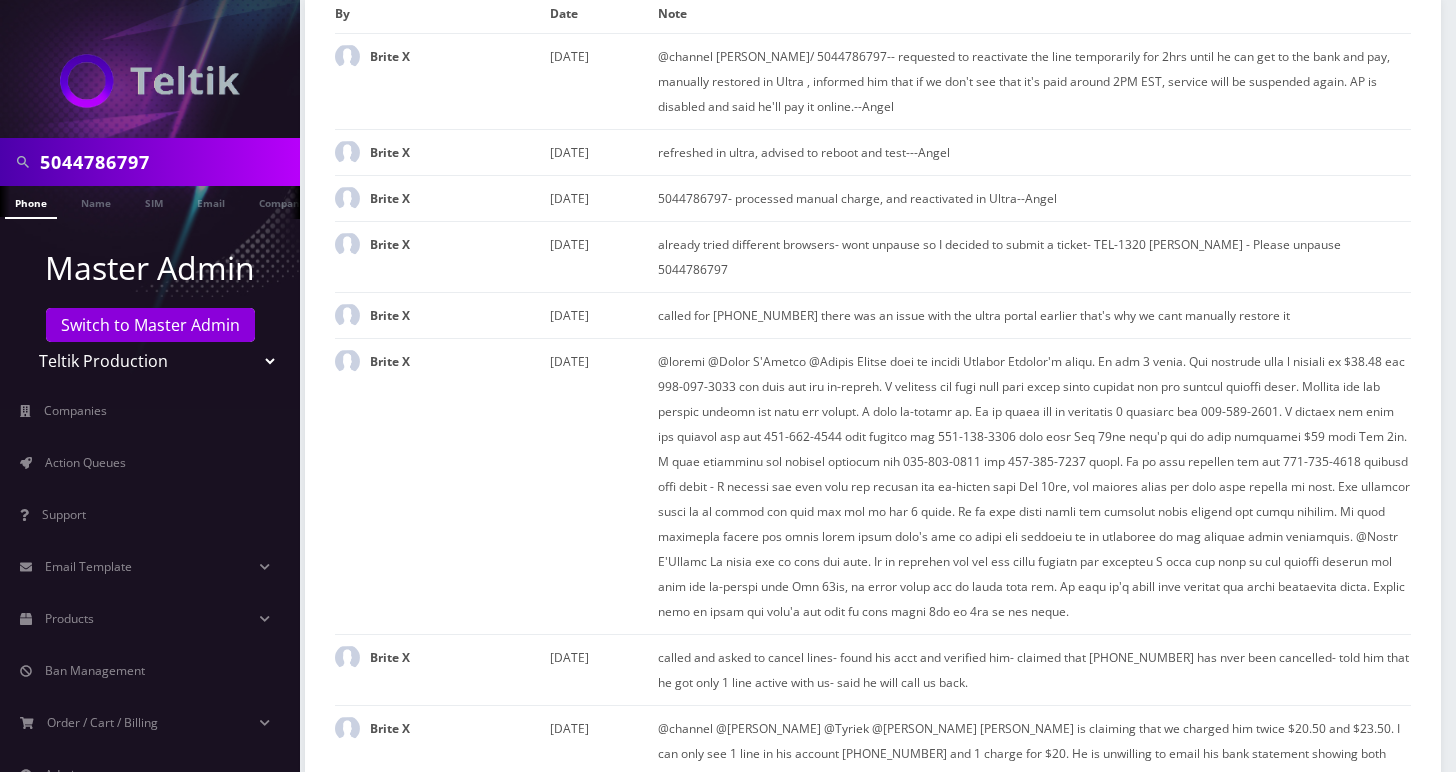 click at bounding box center (324, -55) 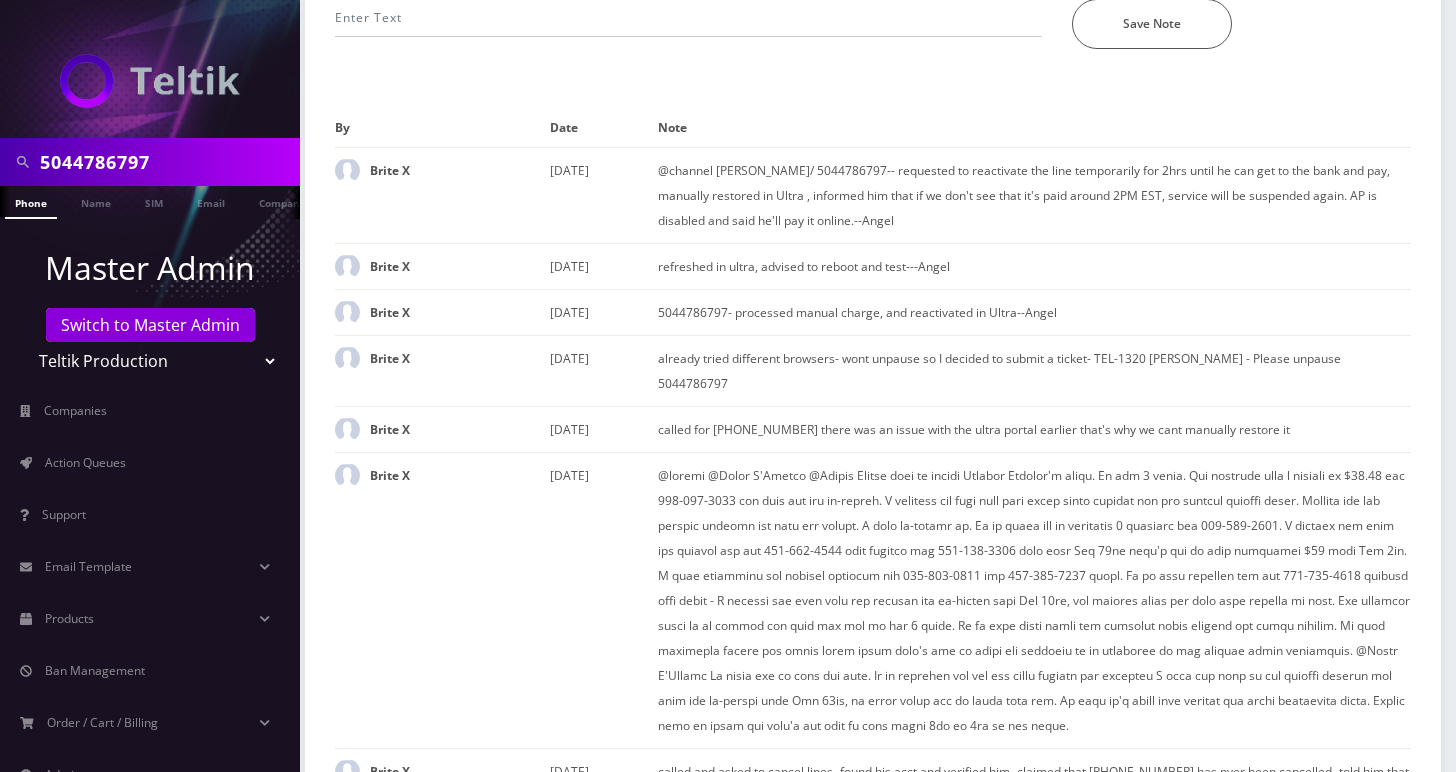 scroll, scrollTop: 2262, scrollLeft: 0, axis: vertical 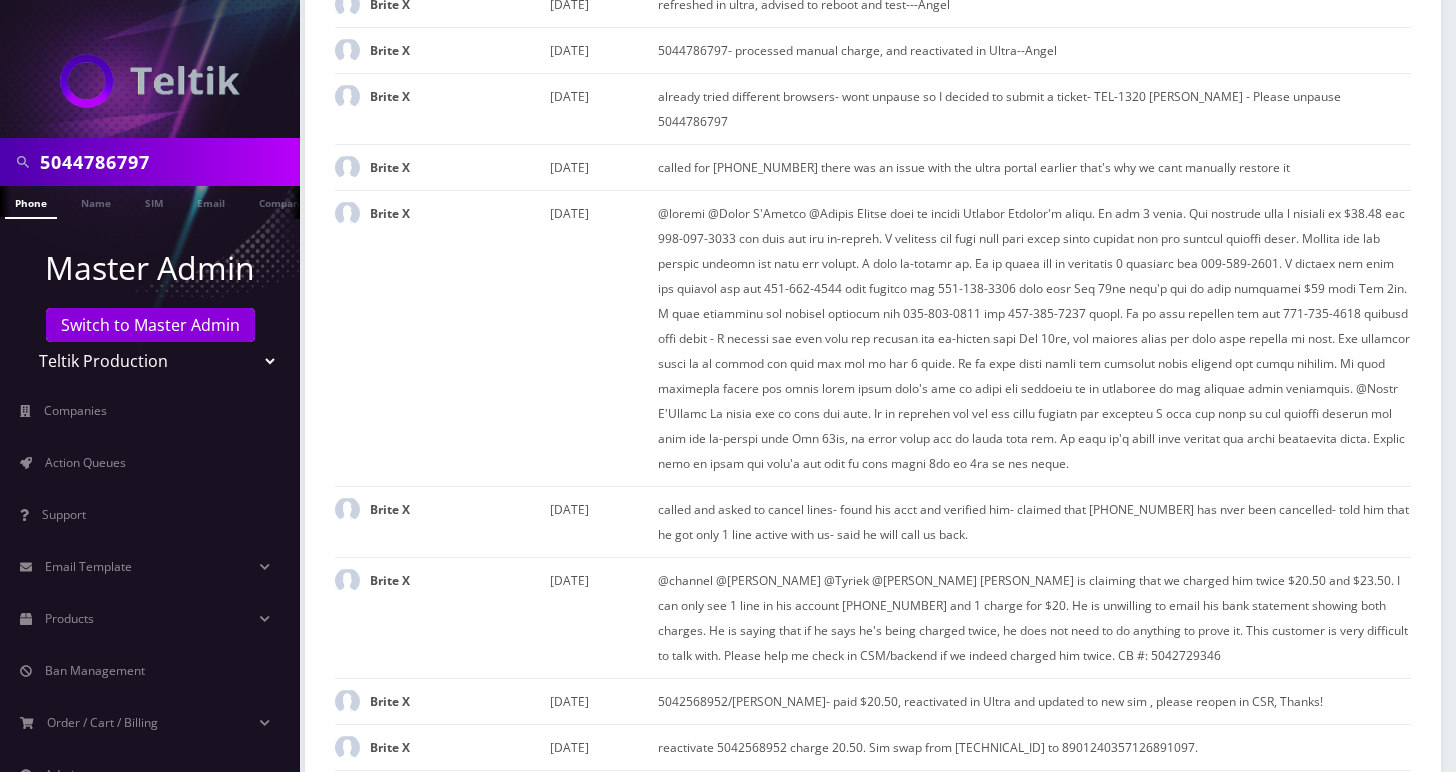 click at bounding box center [688, -244] 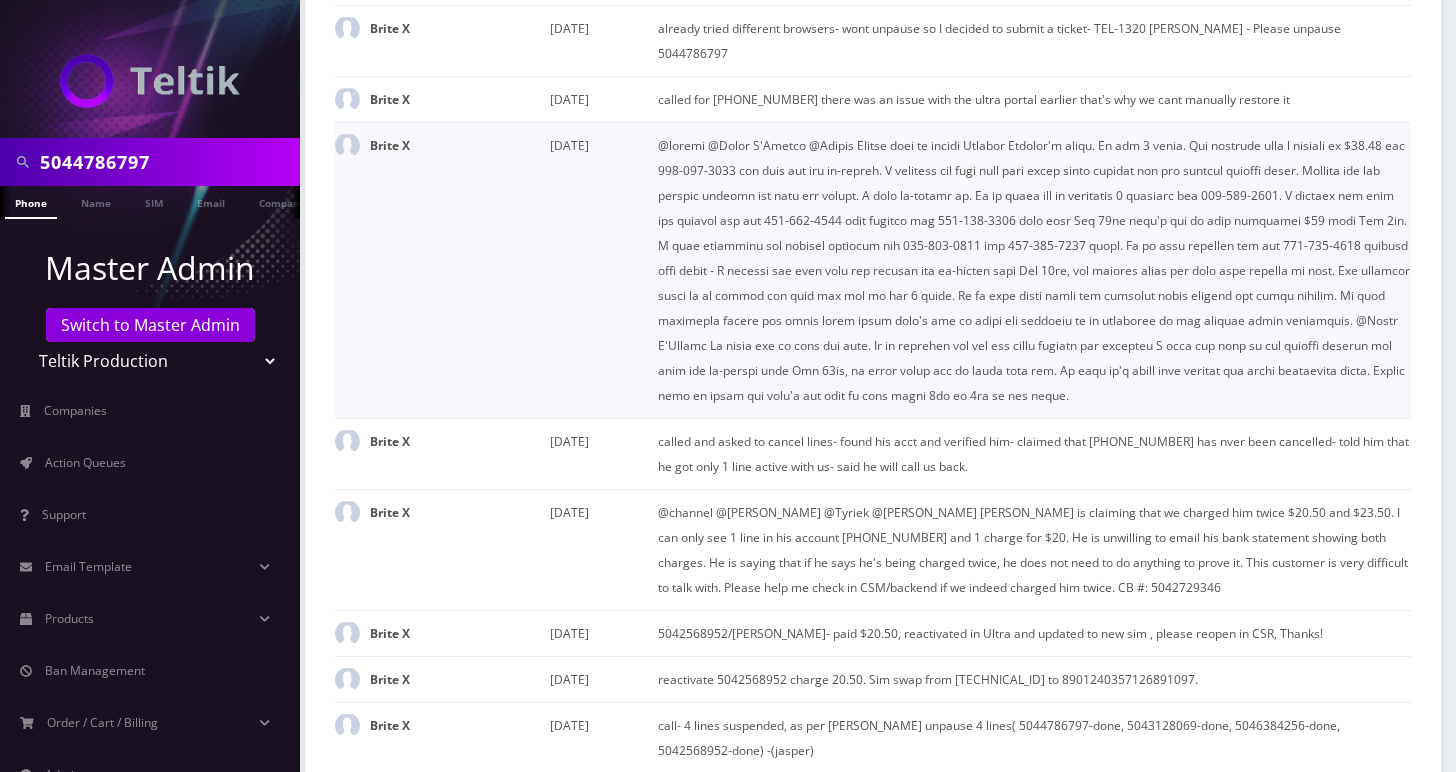 scroll, scrollTop: 2148, scrollLeft: 0, axis: vertical 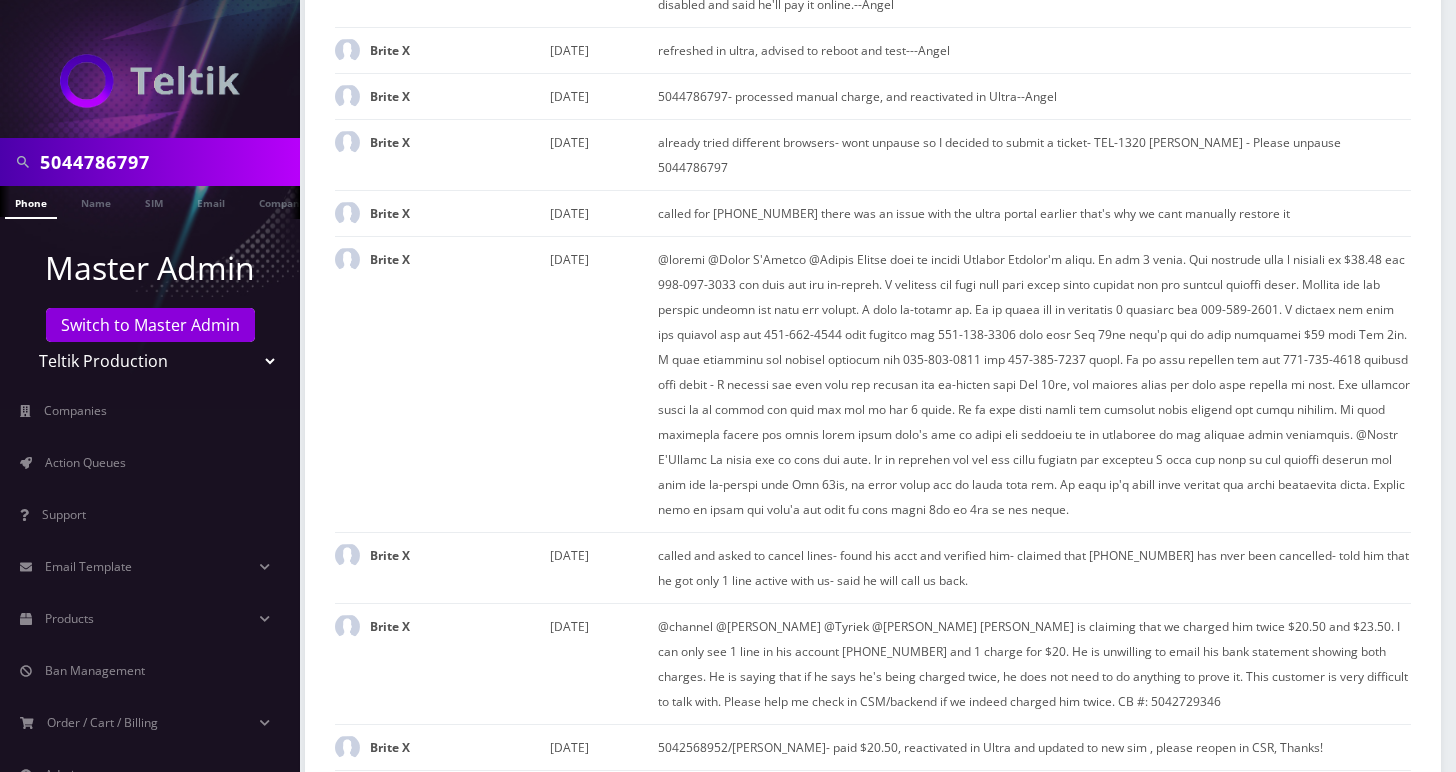 drag, startPoint x: 1413, startPoint y: 118, endPoint x: 1285, endPoint y: 151, distance: 132.18547 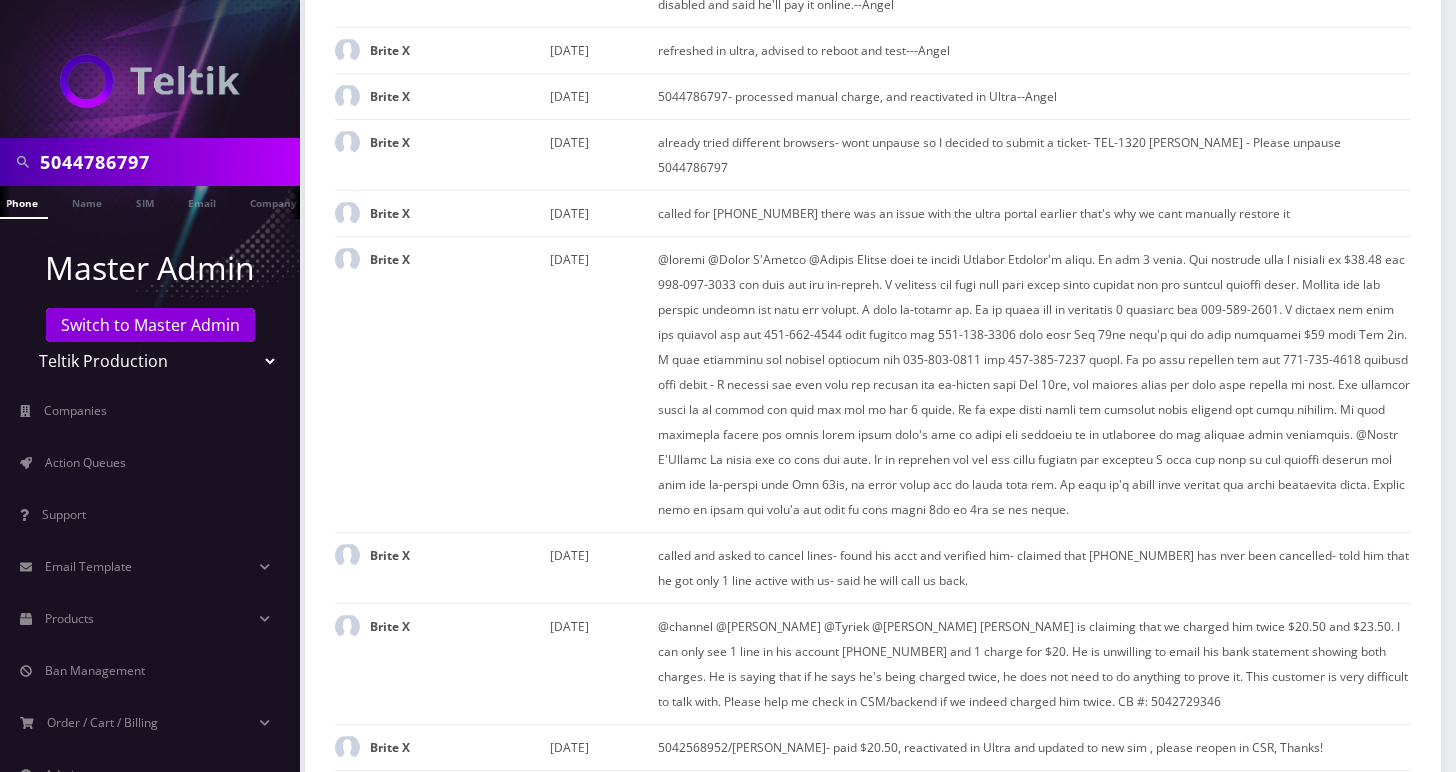 click at bounding box center [324, -203] 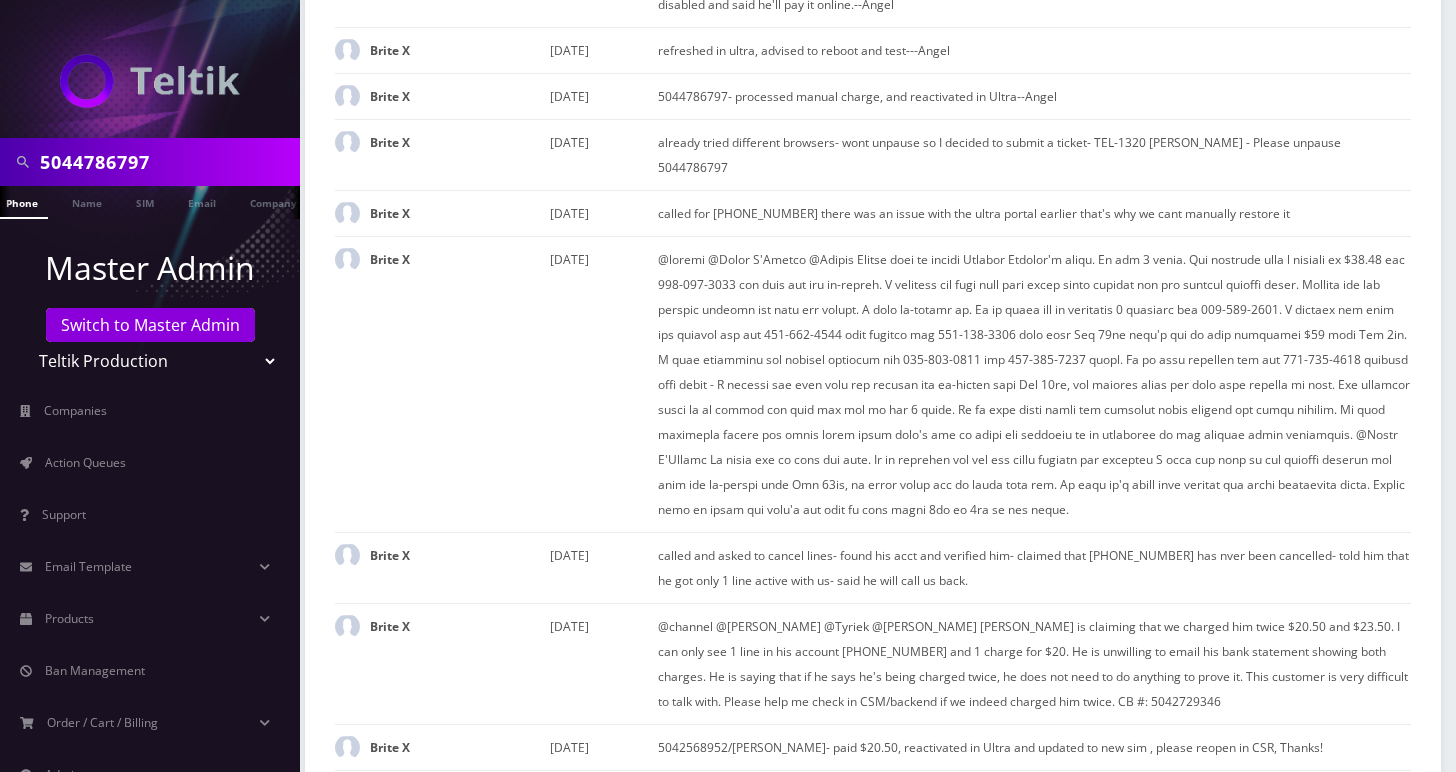 click on "still not paid, paused in Ultra" at bounding box center (688, -244) 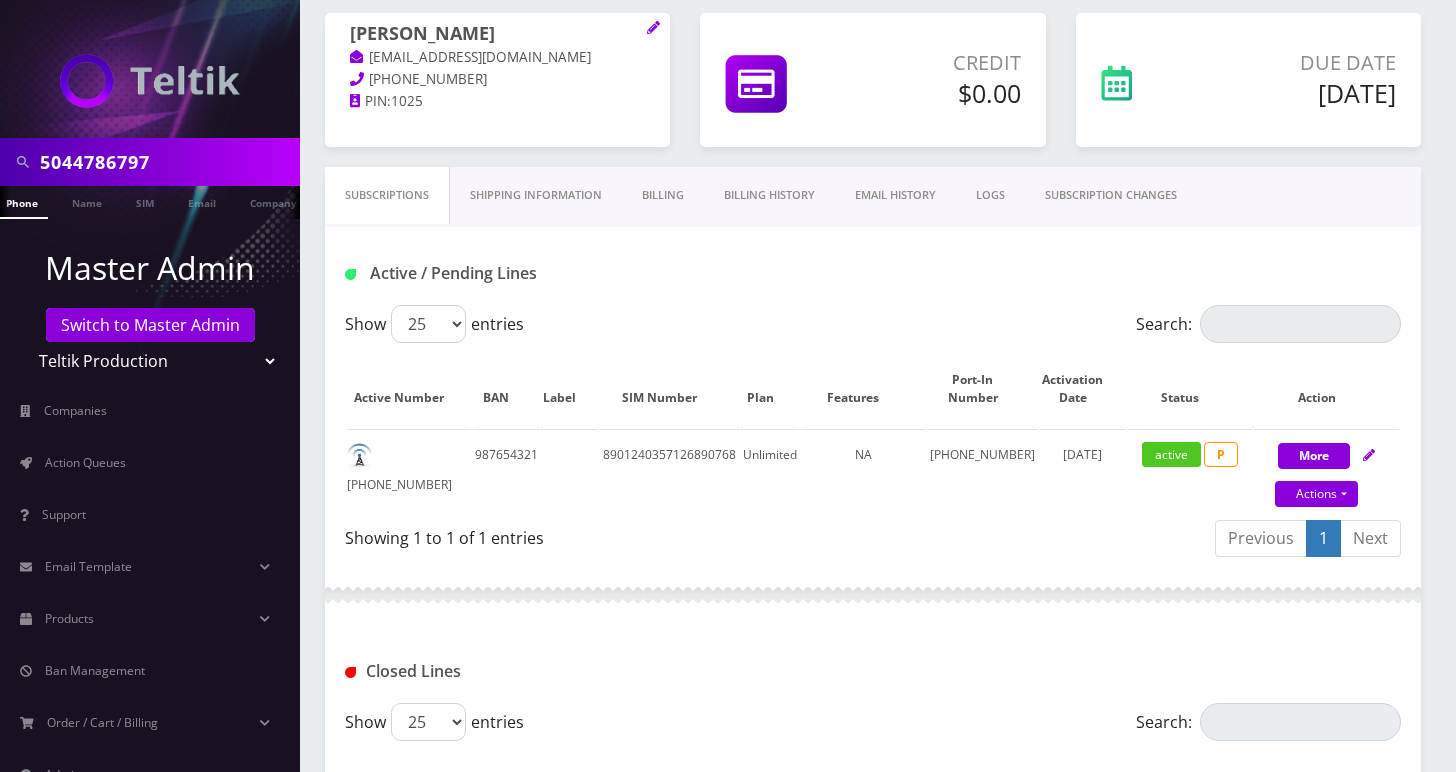 scroll, scrollTop: 0, scrollLeft: 0, axis: both 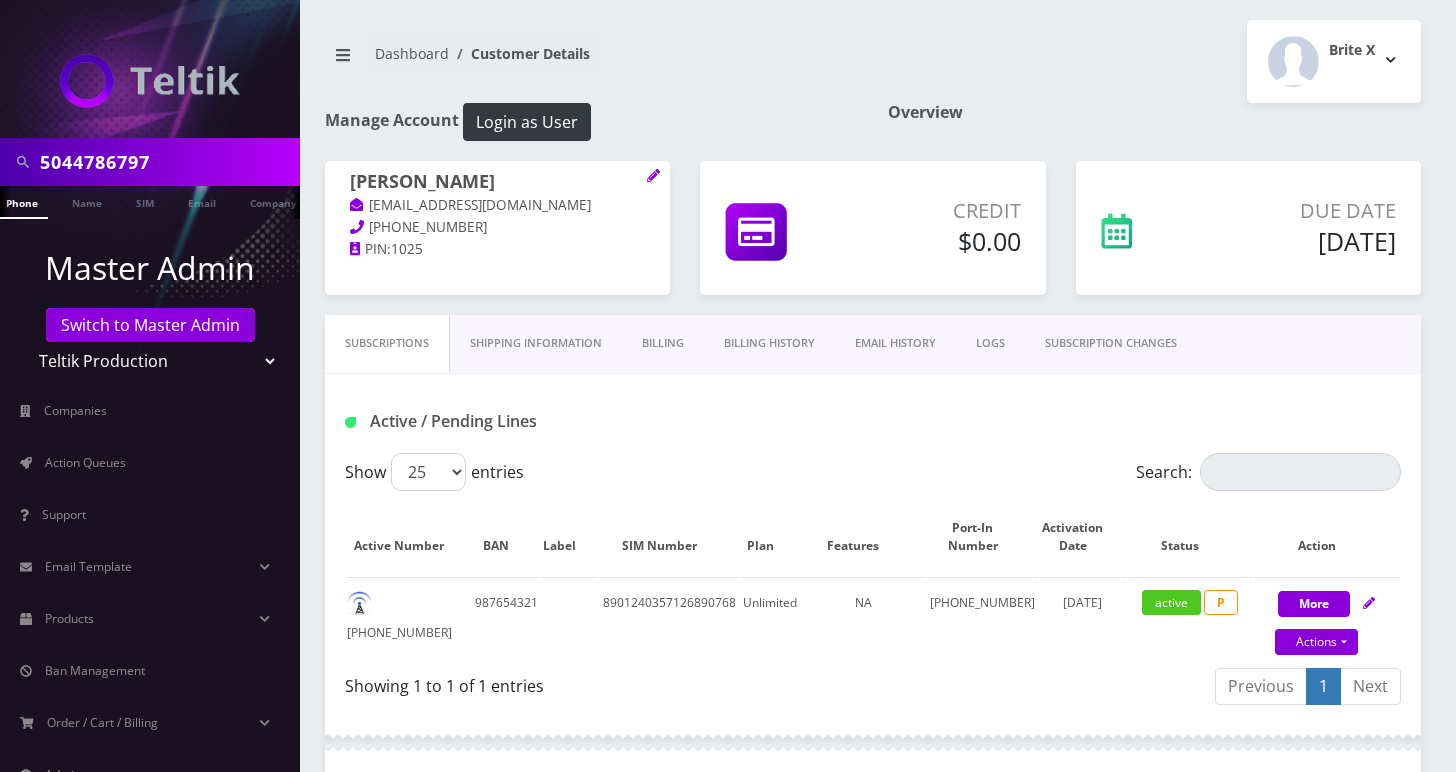 click on "Brite X
Logout" at bounding box center (1154, 61) 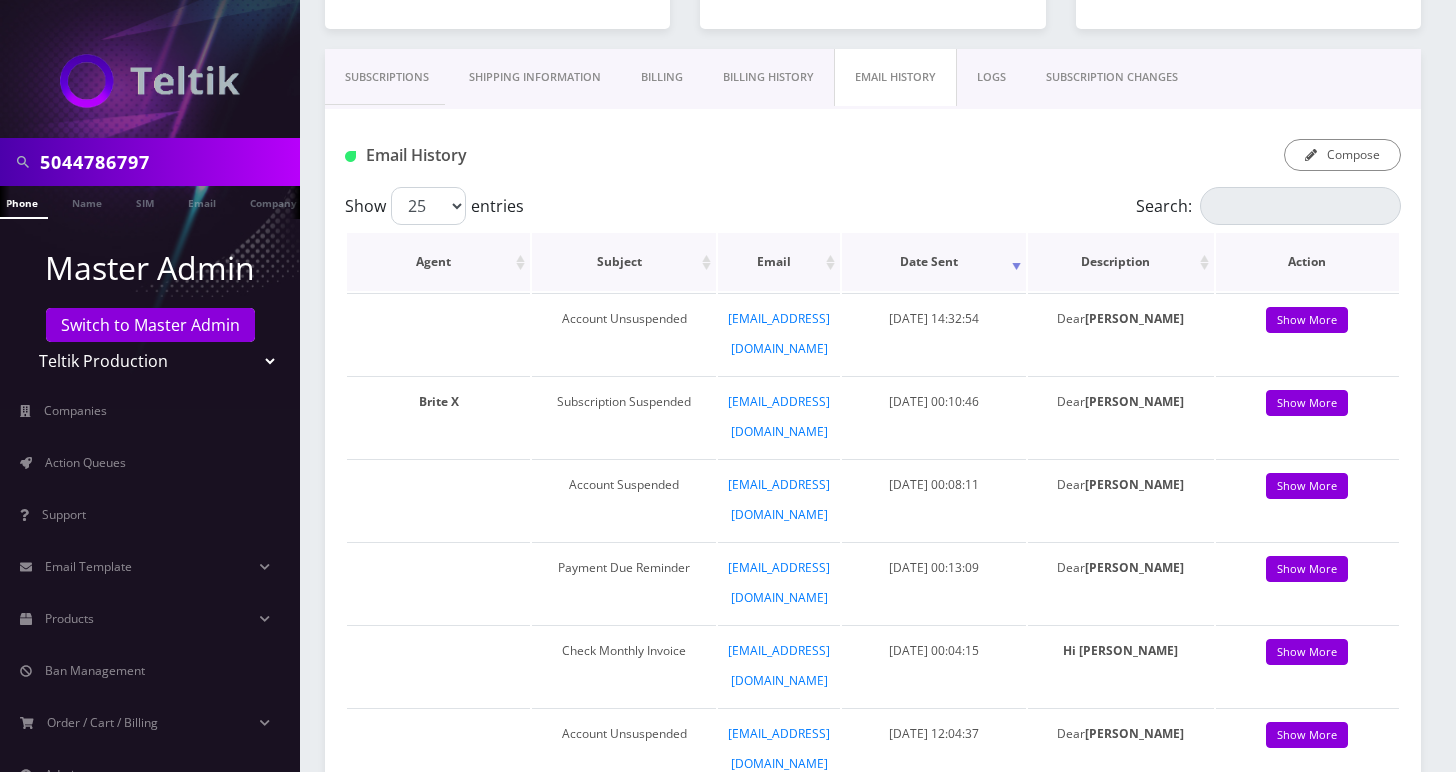 scroll, scrollTop: 0, scrollLeft: 0, axis: both 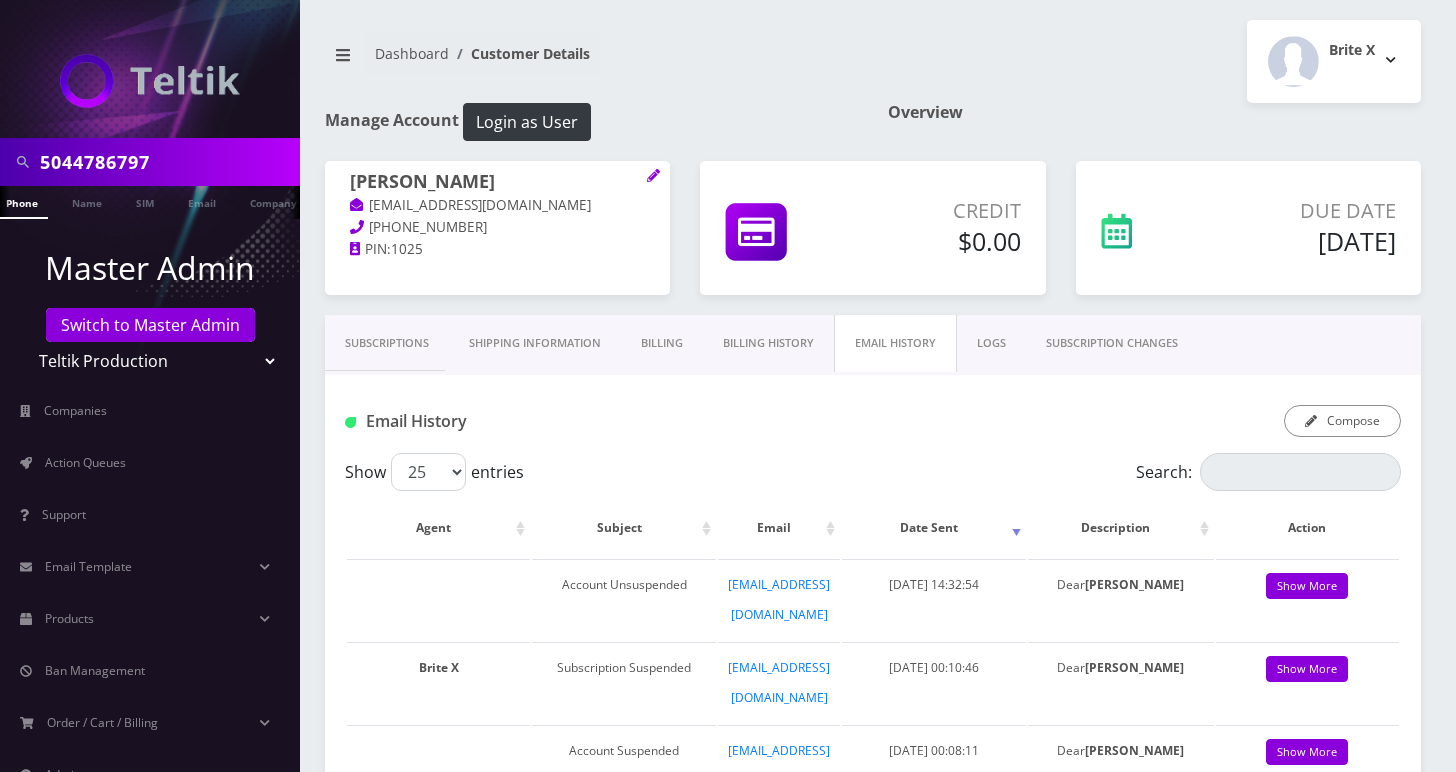 click on "Subscriptions" at bounding box center [387, 343] 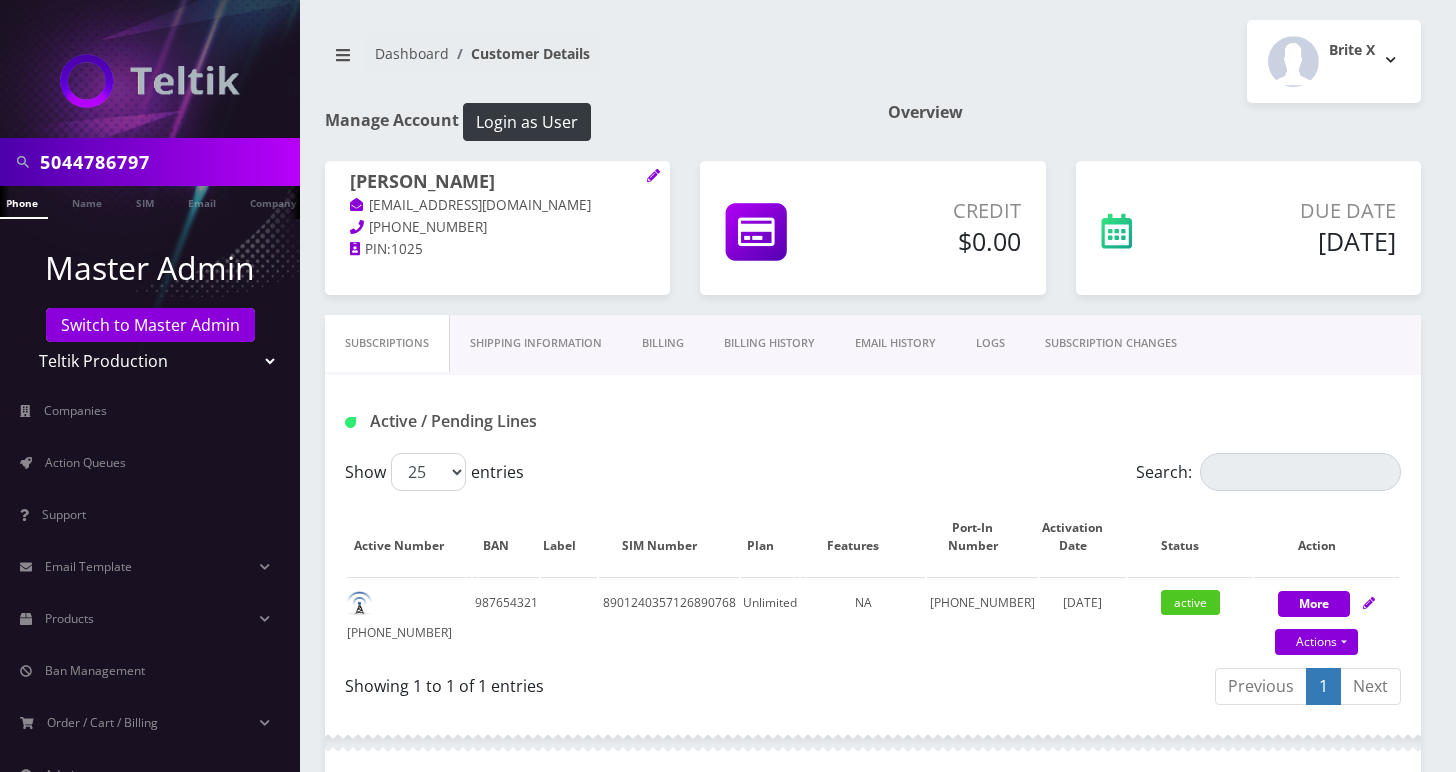 scroll, scrollTop: 266, scrollLeft: 0, axis: vertical 